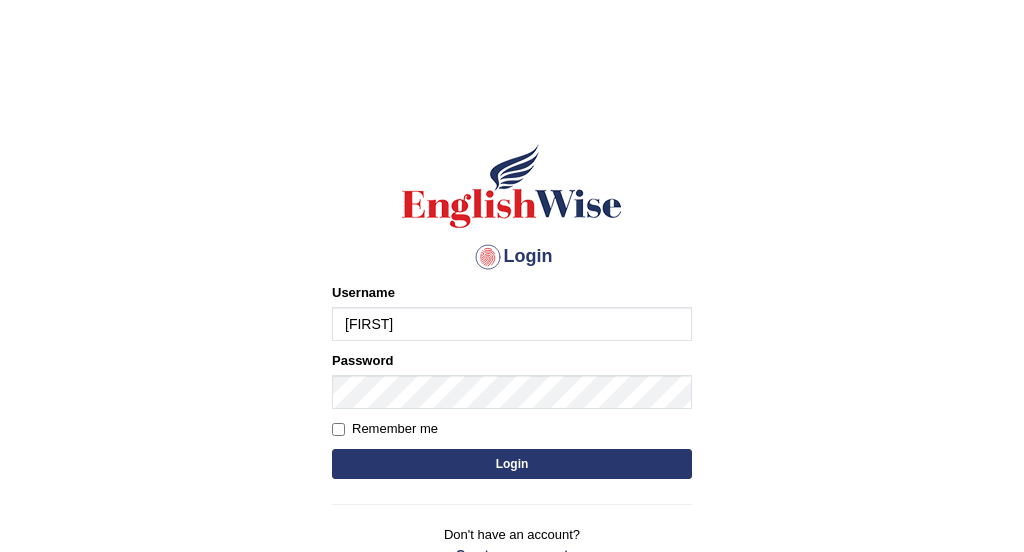 scroll, scrollTop: 0, scrollLeft: 0, axis: both 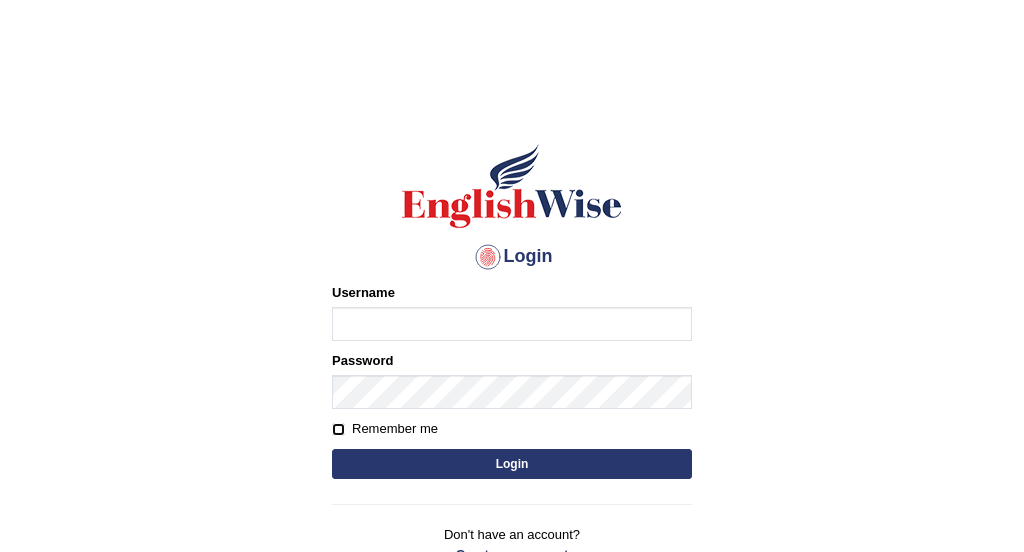 click on "Remember me" at bounding box center [338, 429] 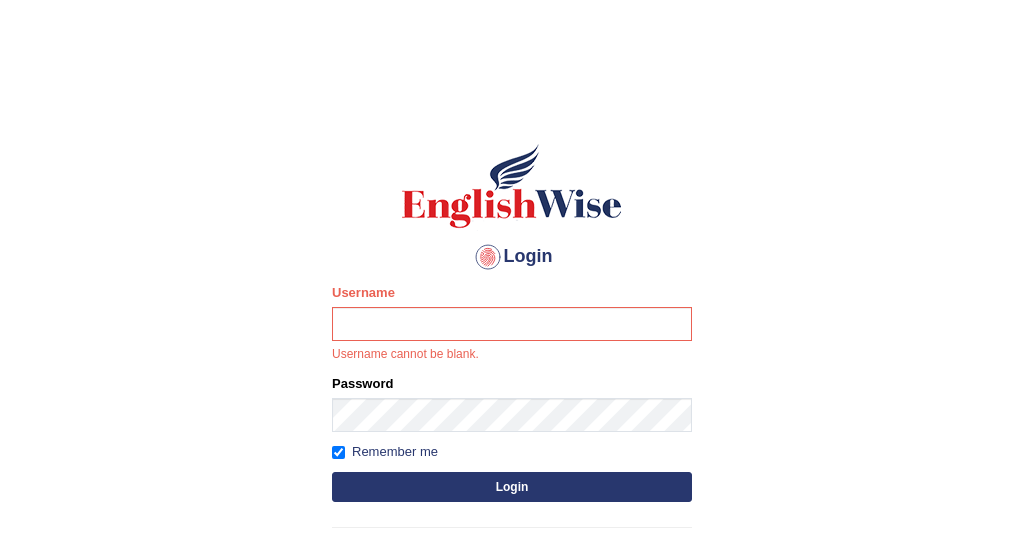 click on "Login" at bounding box center (512, 257) 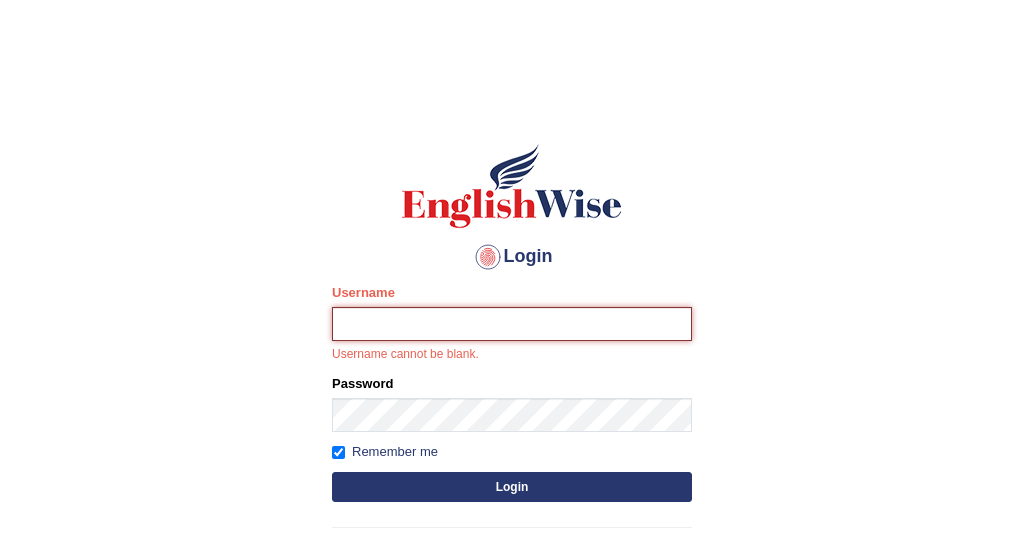 click on "Username" at bounding box center [512, 324] 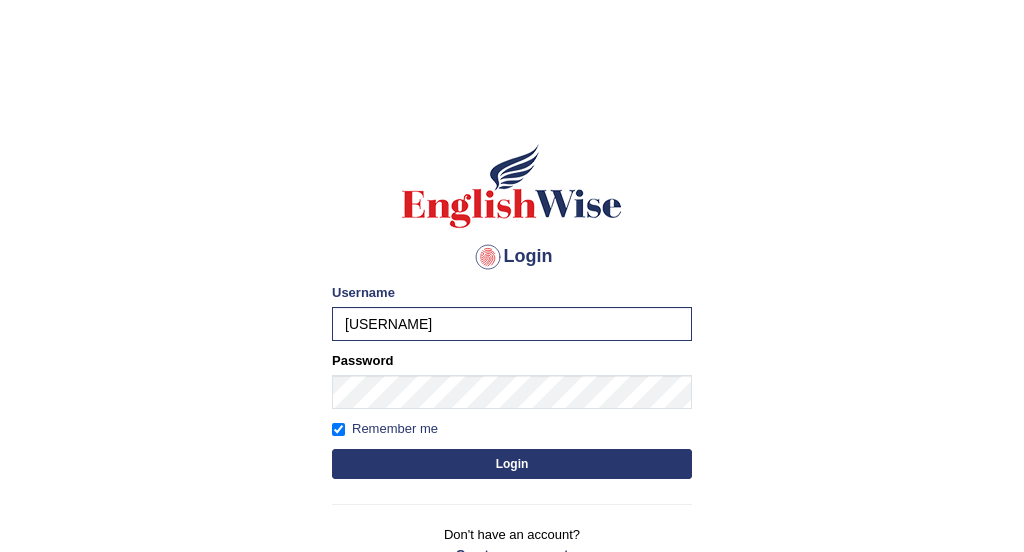 click on "Login
Please fix the following errors:
Username
AxelAle
Password
Remember me
Login
Don't have an account?
Create an account
Forgot Password" at bounding box center (512, 364) 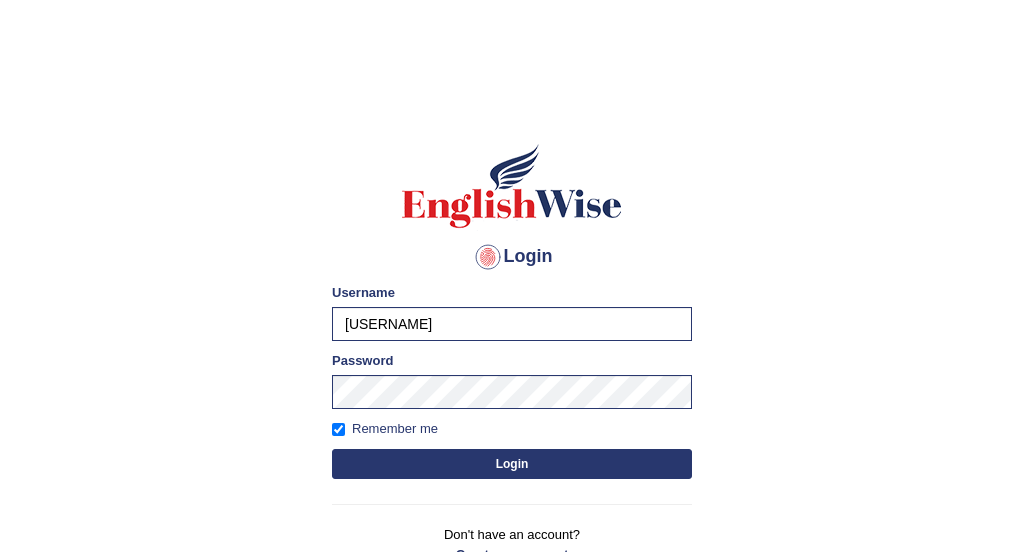 click on "Login" at bounding box center [512, 464] 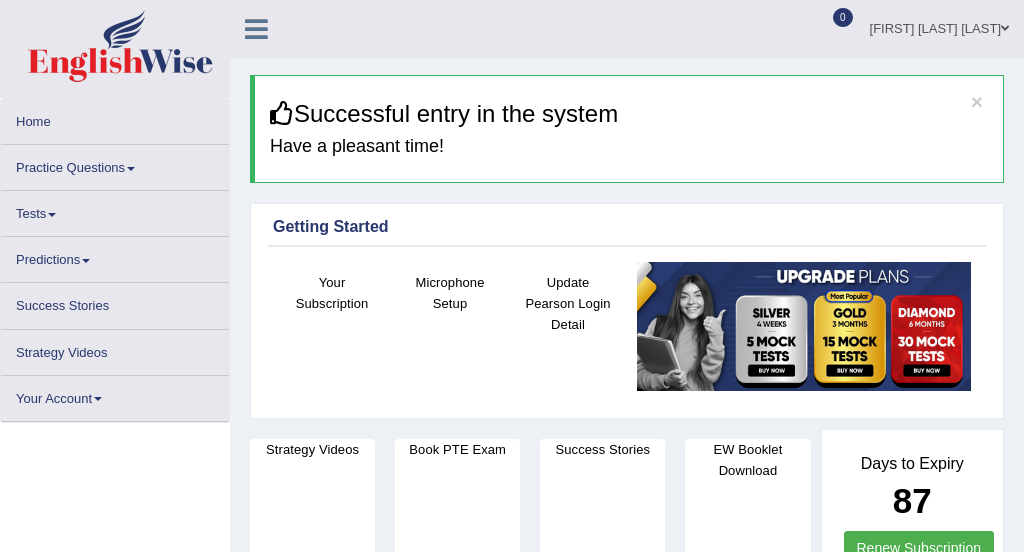 scroll, scrollTop: 0, scrollLeft: 0, axis: both 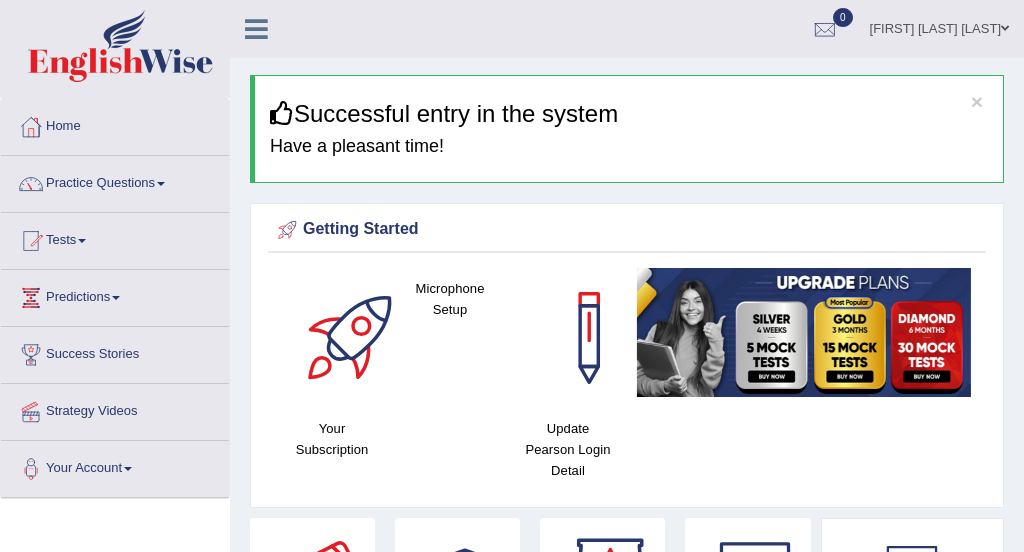 click on "Practice Questions" at bounding box center (115, 181) 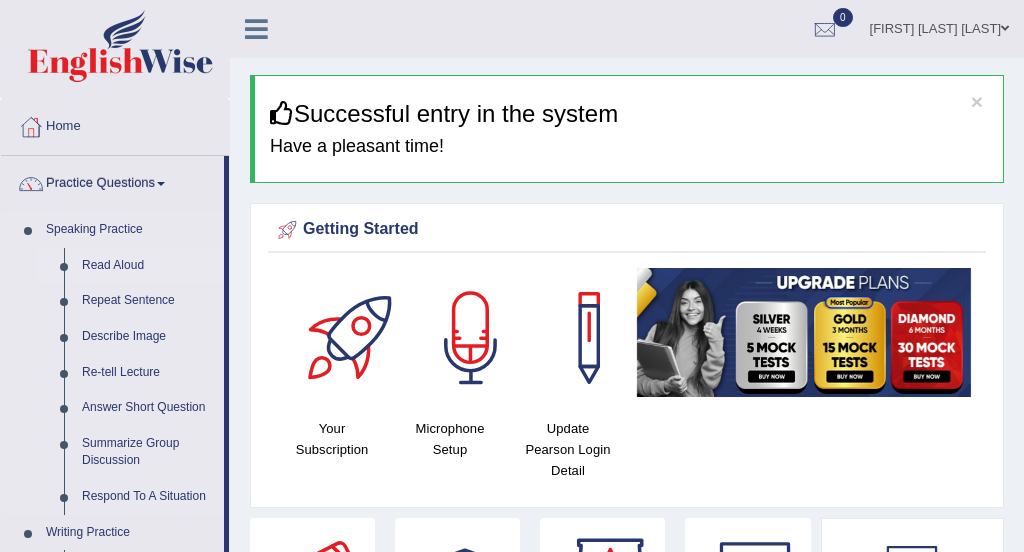 click on "Read Aloud" at bounding box center (148, 266) 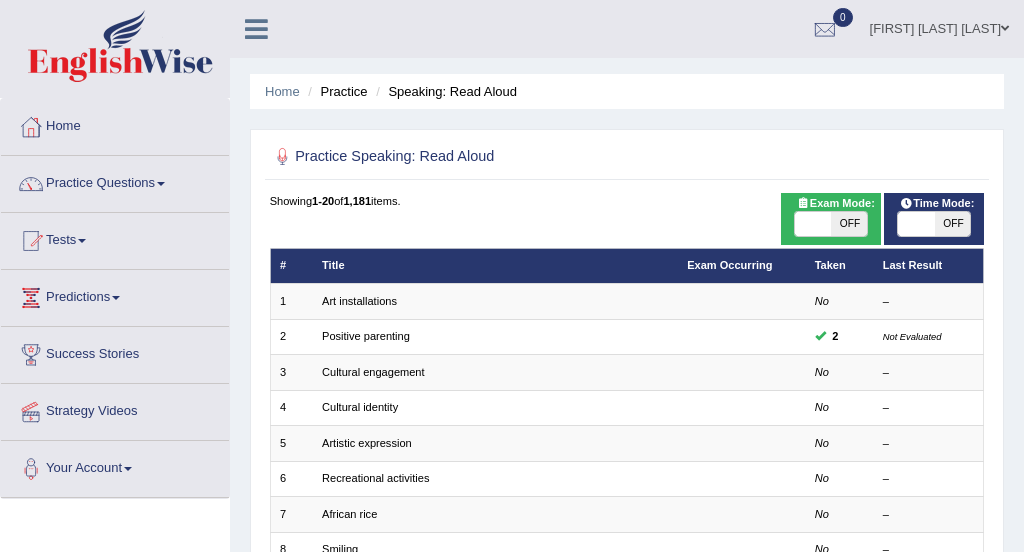 scroll, scrollTop: 0, scrollLeft: 0, axis: both 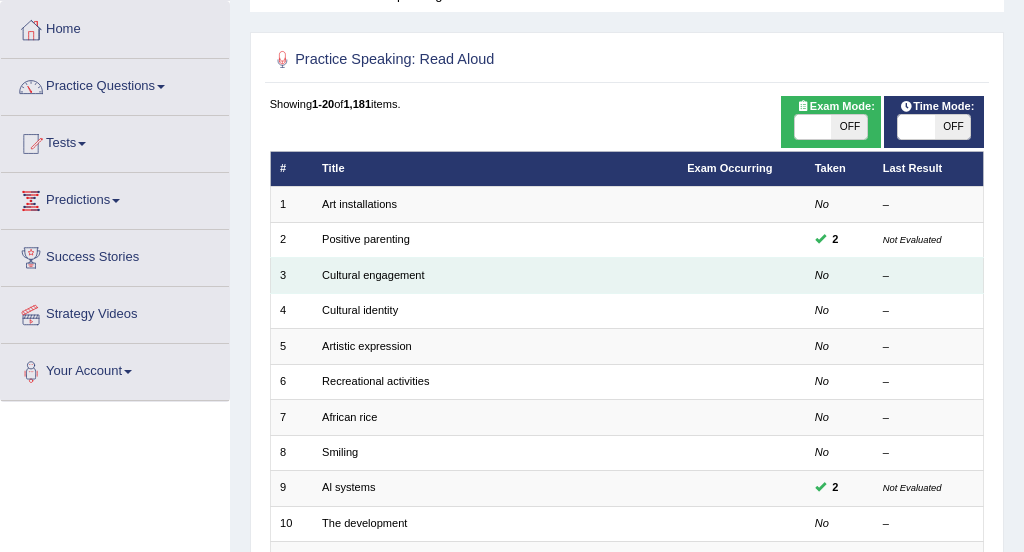click on "Cultural engagement" at bounding box center (495, 275) 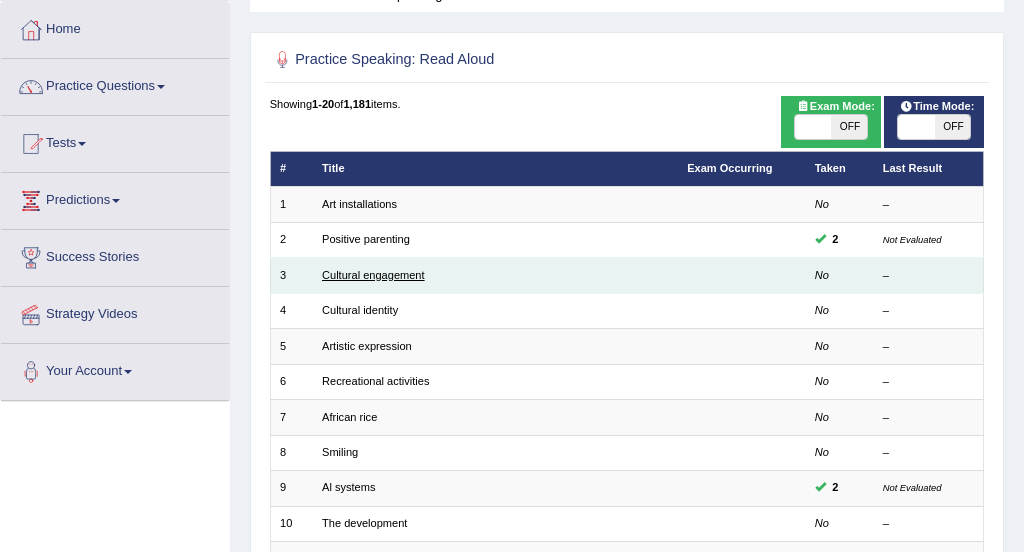 click on "Cultural engagement" at bounding box center (373, 275) 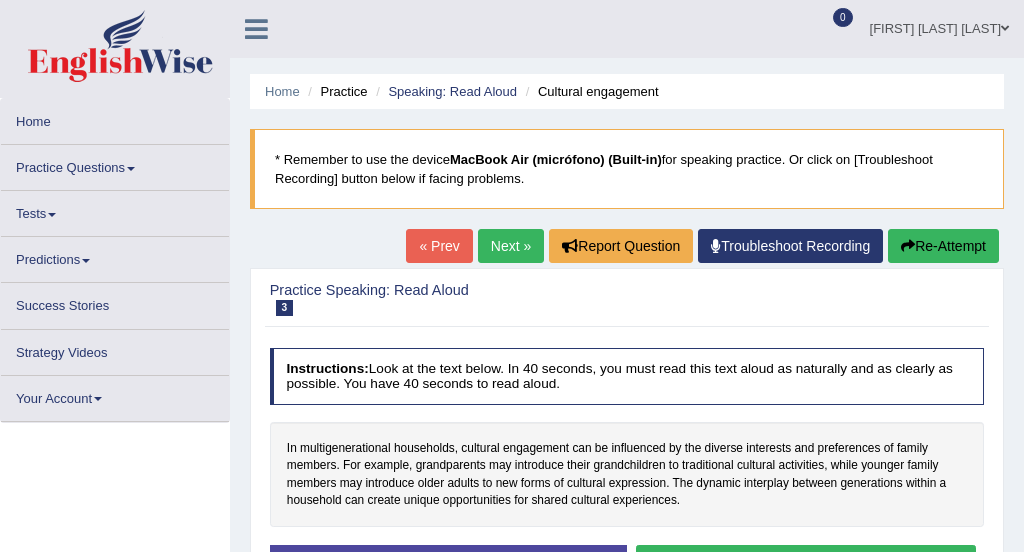 scroll, scrollTop: 0, scrollLeft: 0, axis: both 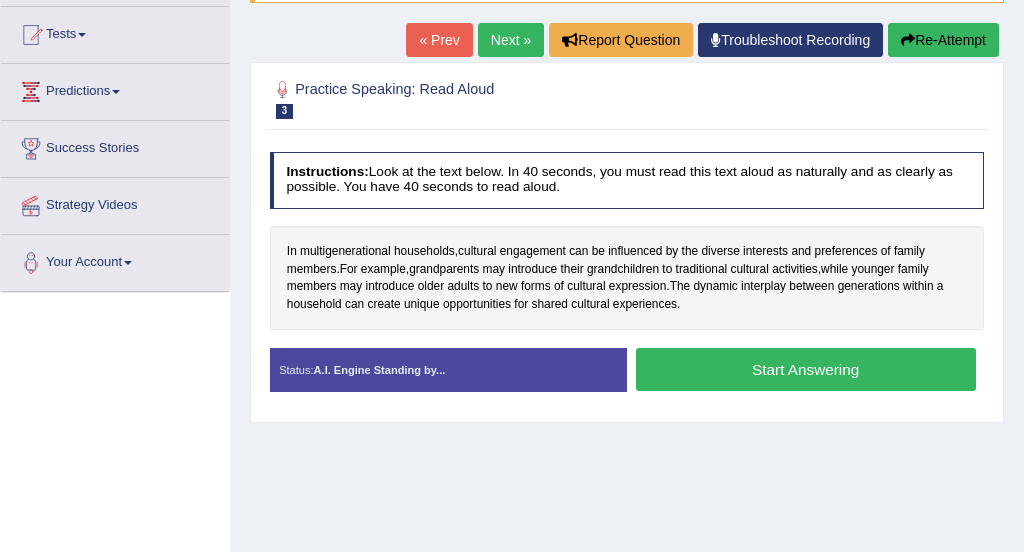 click on "Start Answering" at bounding box center (806, 369) 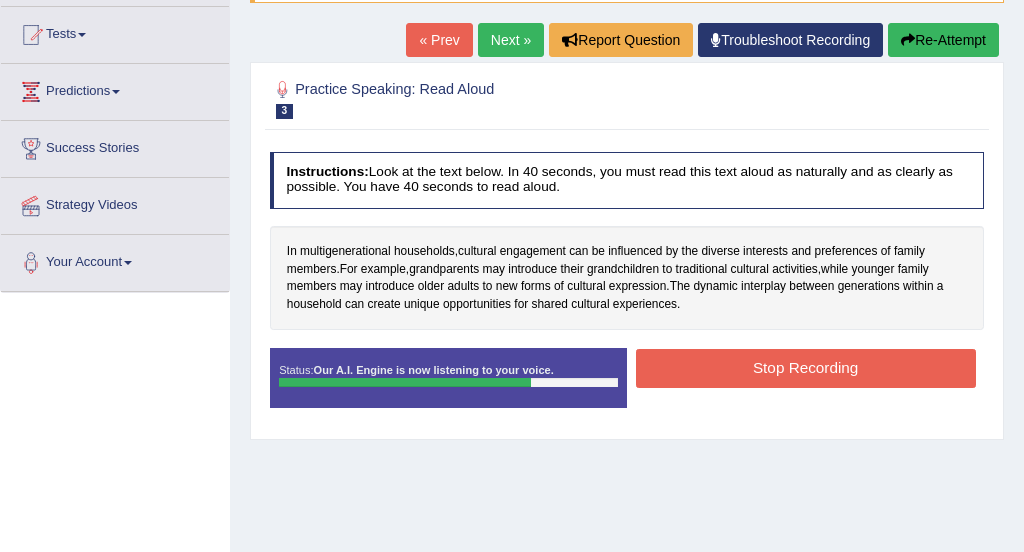 click on "Stop Recording" at bounding box center (806, 368) 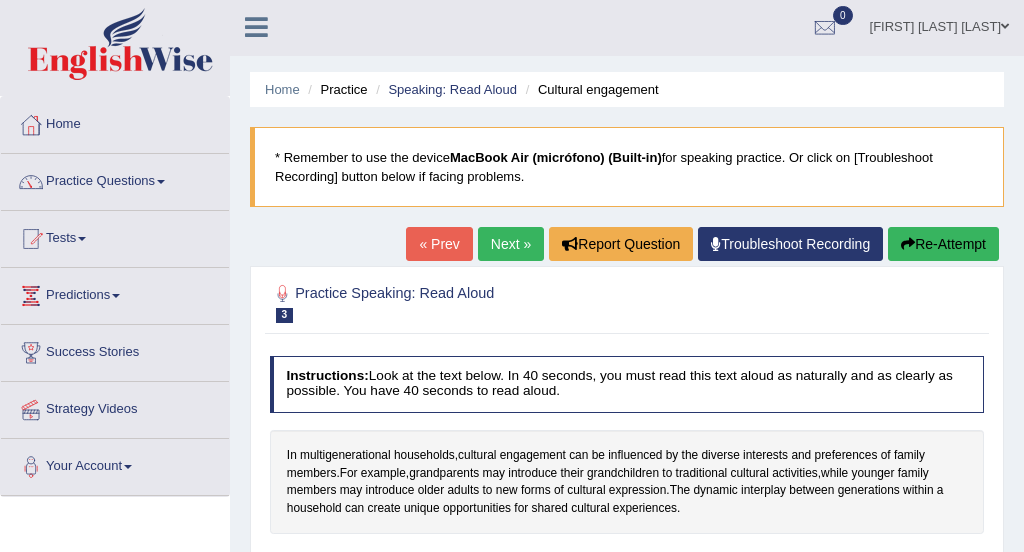 scroll, scrollTop: 0, scrollLeft: 0, axis: both 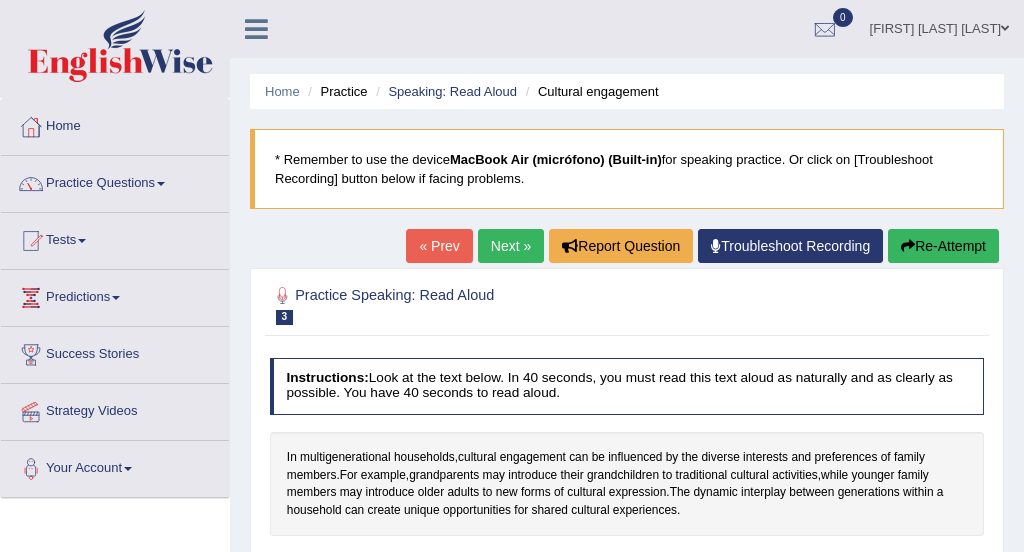 click on "Re-Attempt" at bounding box center [943, 246] 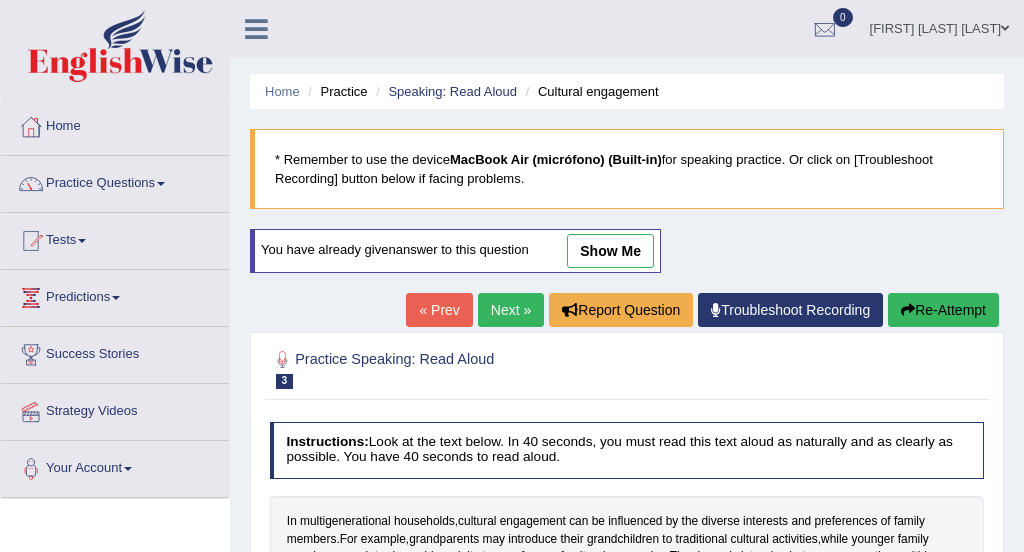 scroll, scrollTop: 0, scrollLeft: 0, axis: both 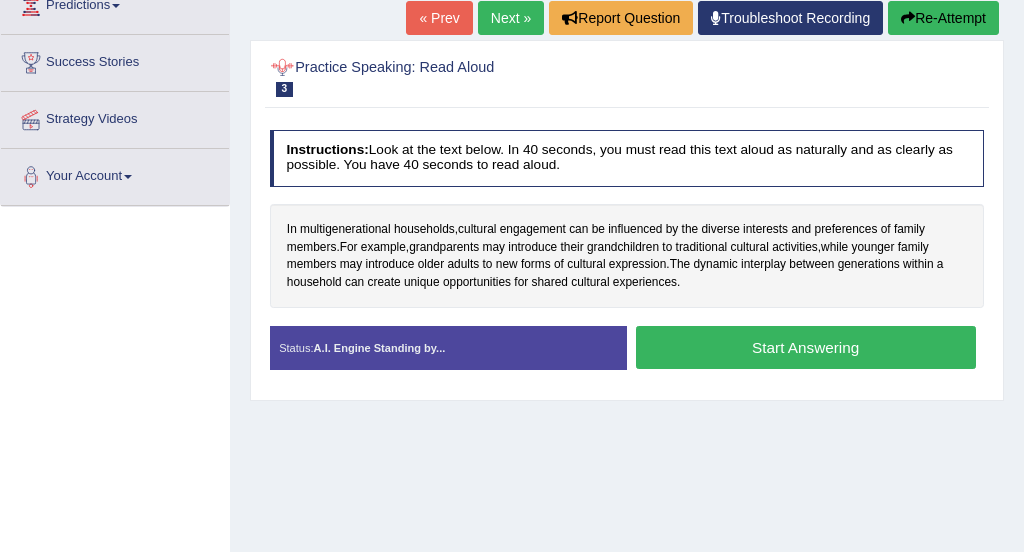click at bounding box center (283, 68) 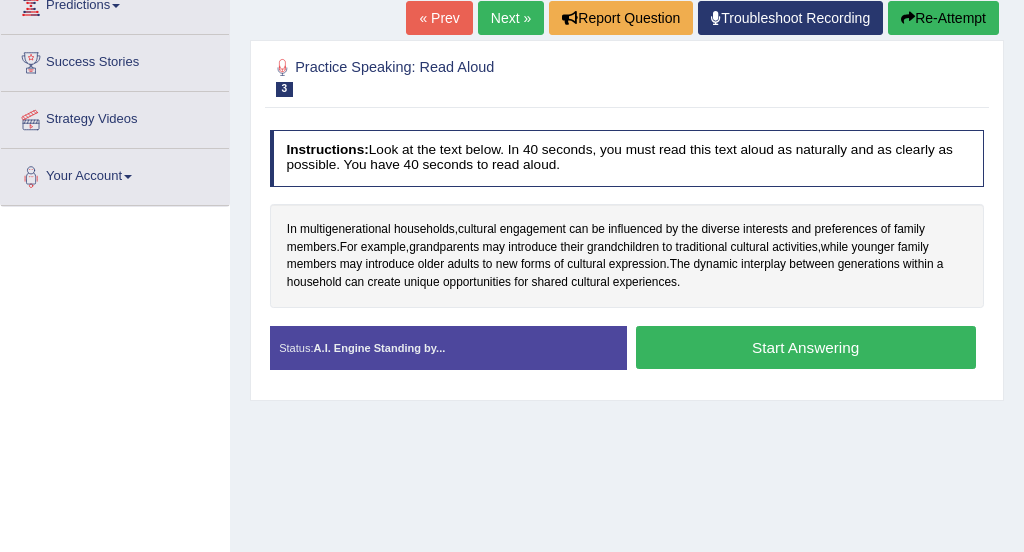 click at bounding box center [283, 68] 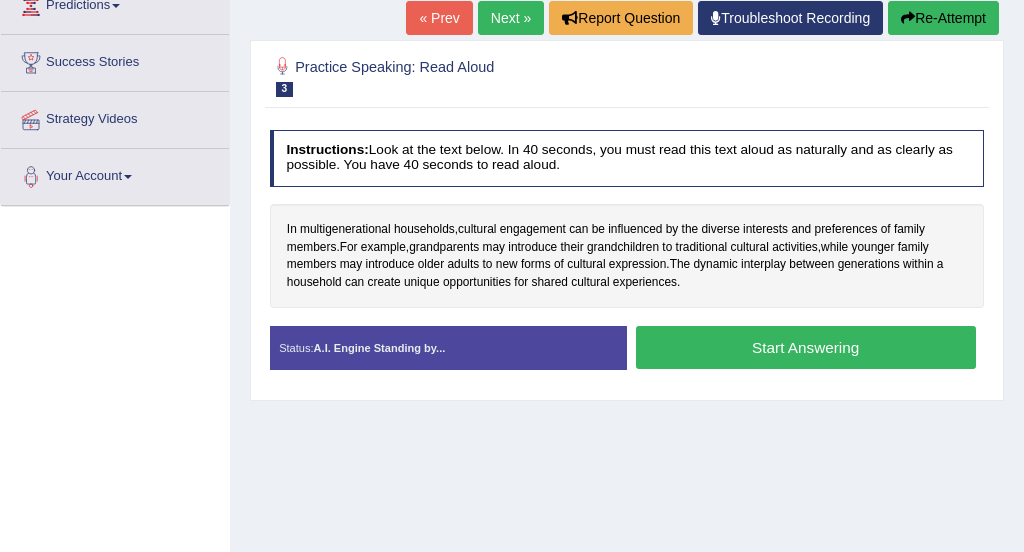 drag, startPoint x: 284, startPoint y: 77, endPoint x: 280, endPoint y: 65, distance: 12.649111 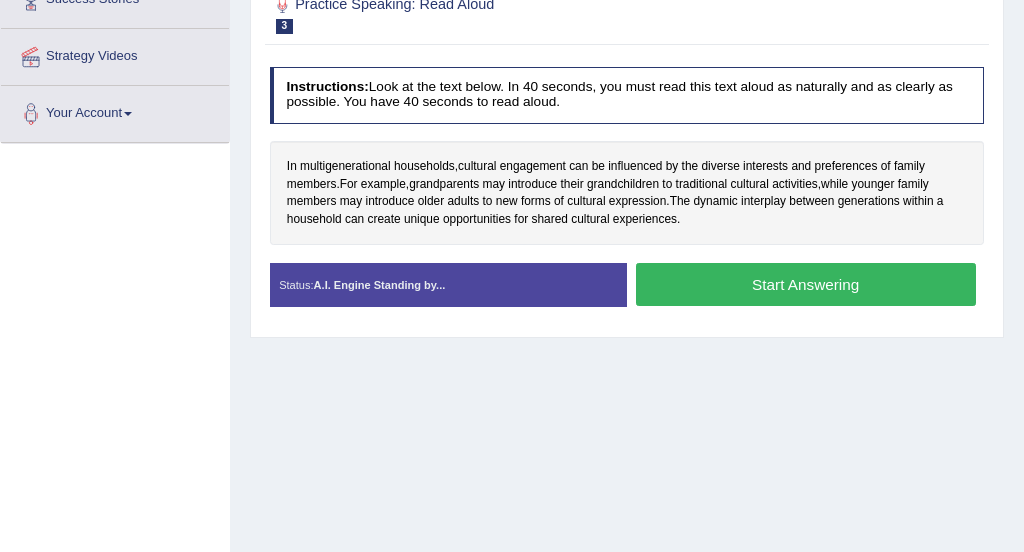 scroll, scrollTop: 356, scrollLeft: 0, axis: vertical 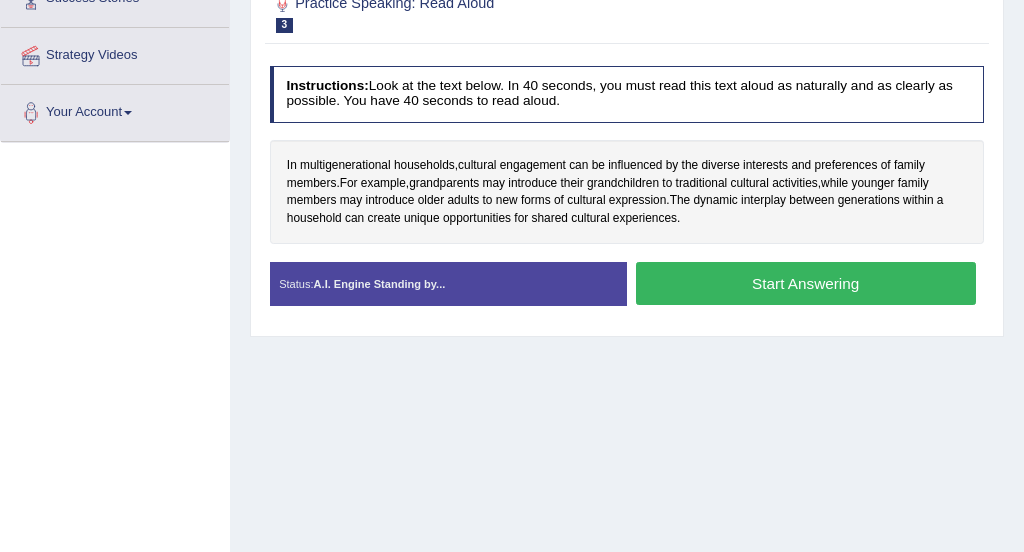 click on "A.I. Engine Standing by..." at bounding box center (380, 284) 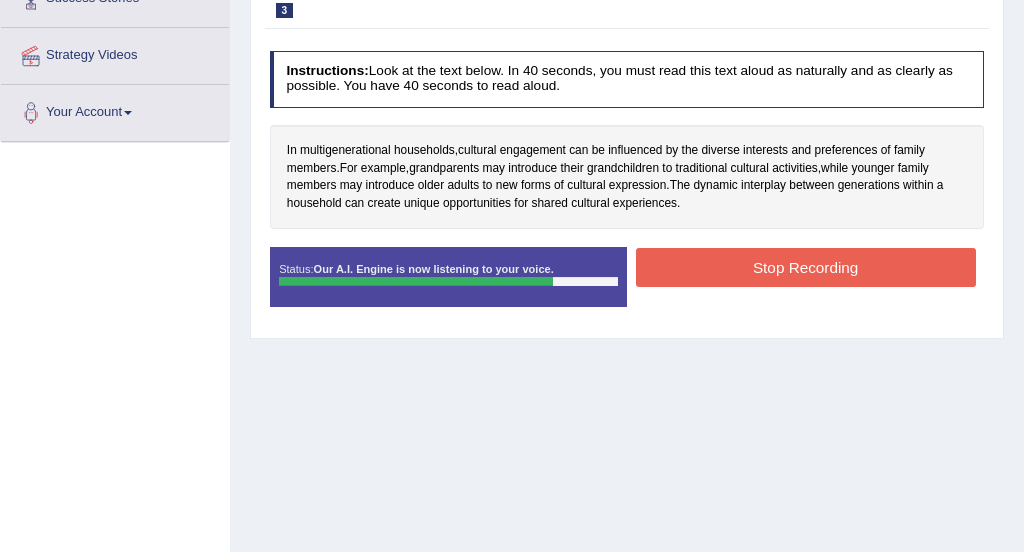 click on "Stop Recording" at bounding box center [806, 267] 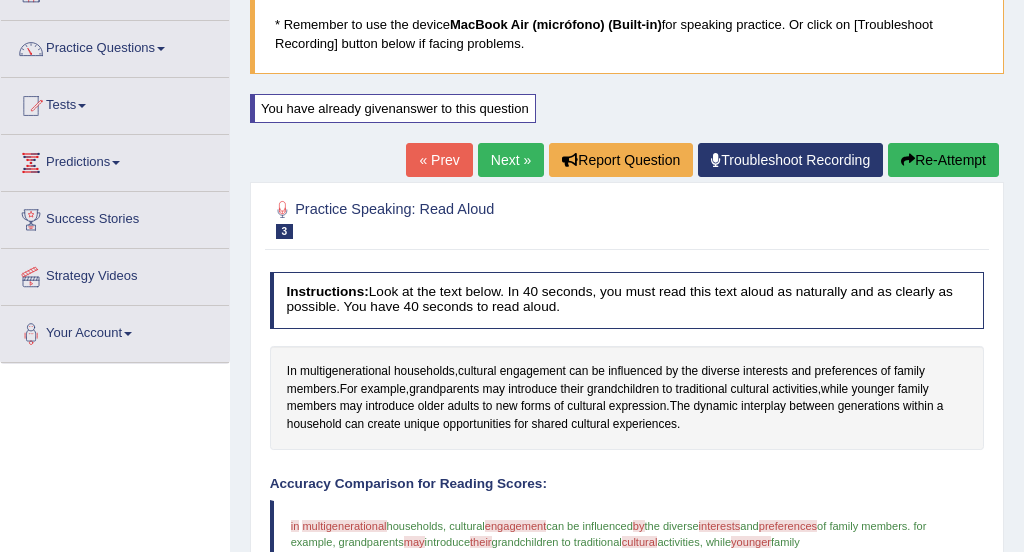 scroll, scrollTop: 138, scrollLeft: 0, axis: vertical 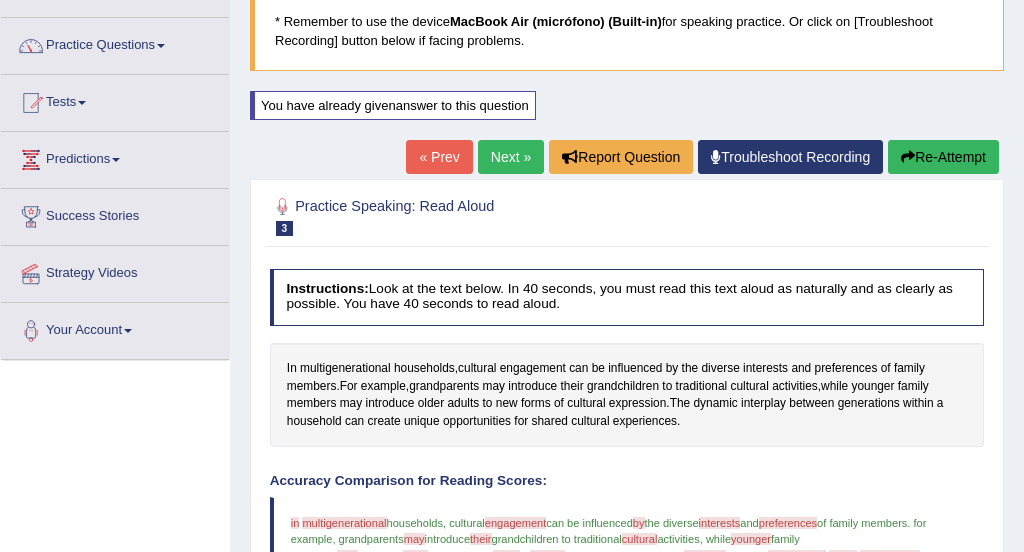 click on "Next »" at bounding box center (511, 157) 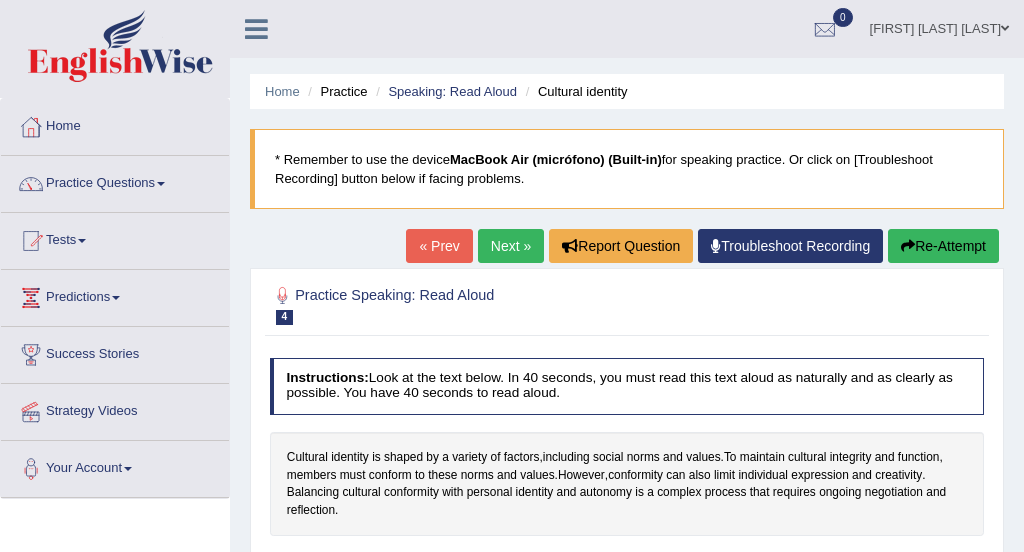 scroll, scrollTop: 4, scrollLeft: 0, axis: vertical 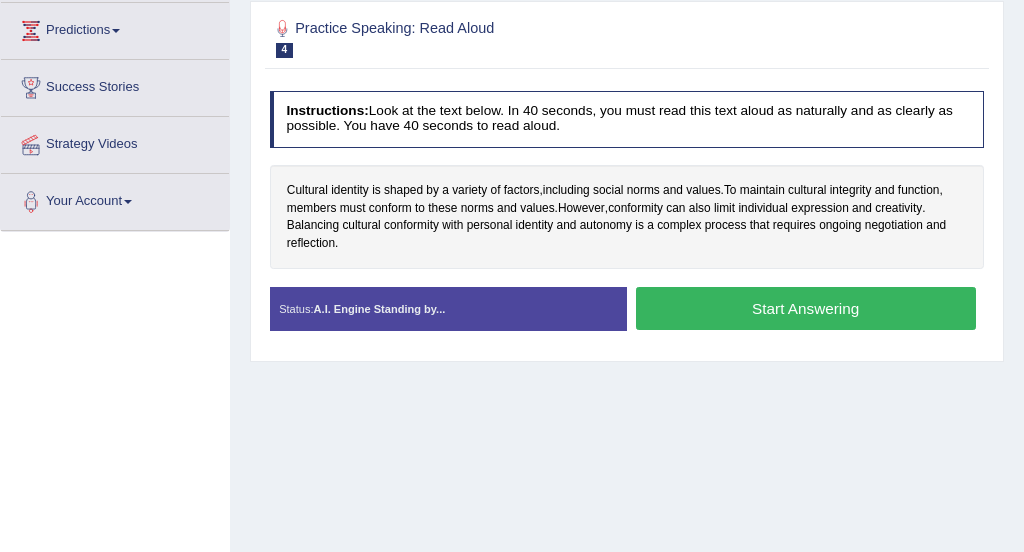 click on "Start Answering" at bounding box center [806, 308] 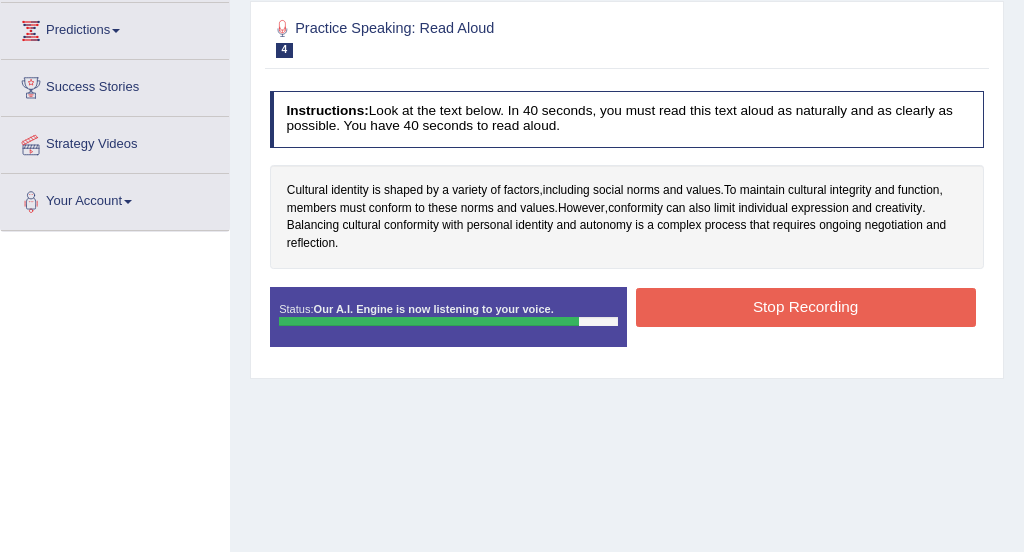 click on "Stop Recording" at bounding box center [806, 307] 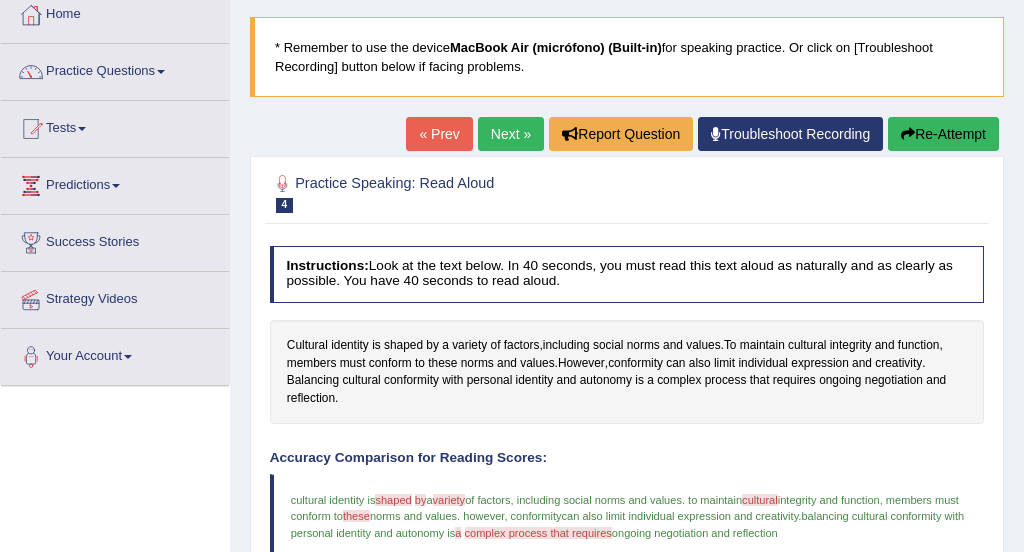 scroll, scrollTop: 109, scrollLeft: 0, axis: vertical 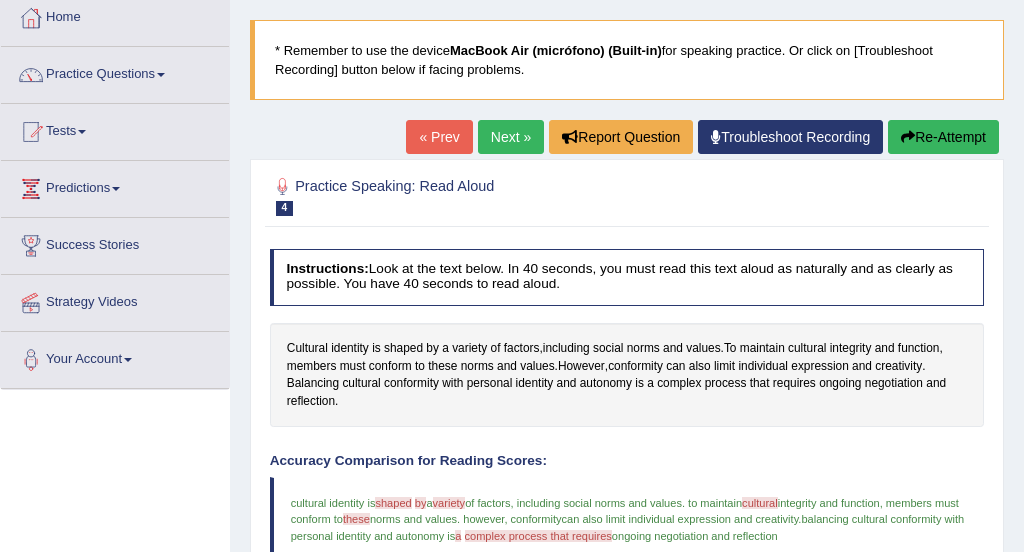 drag, startPoint x: 919, startPoint y: 140, endPoint x: 905, endPoint y: 169, distance: 32.202484 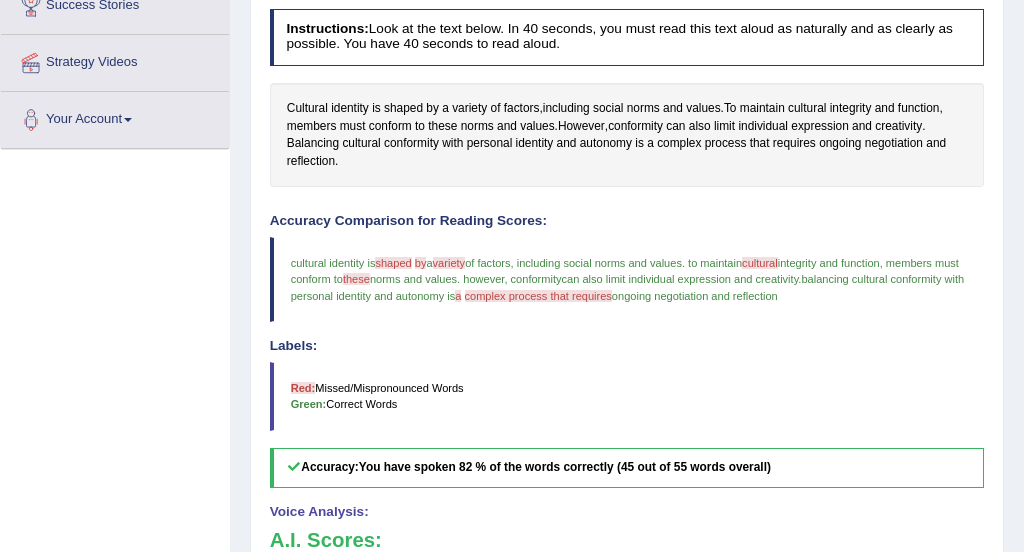 scroll, scrollTop: 381, scrollLeft: 0, axis: vertical 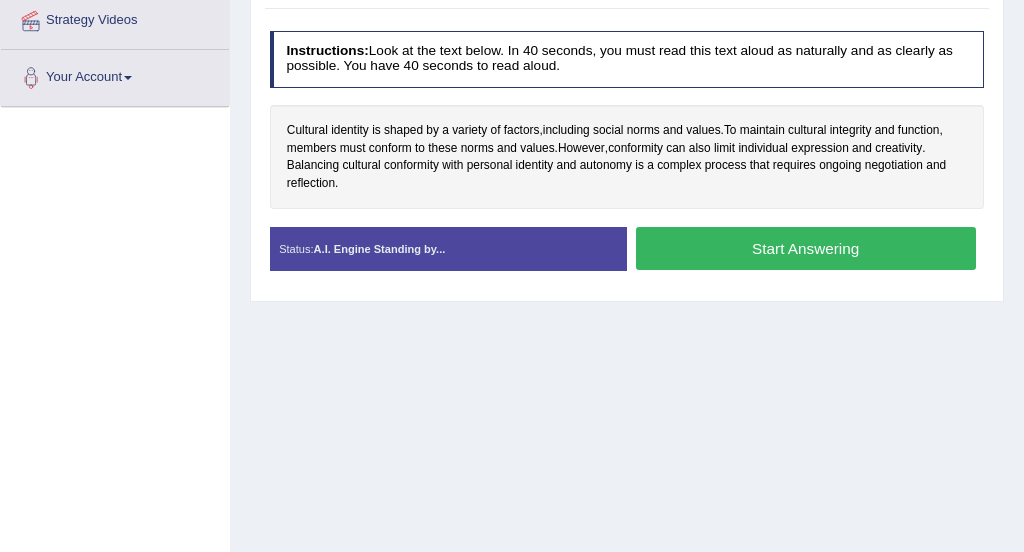 click on "Start Answering" at bounding box center [806, 248] 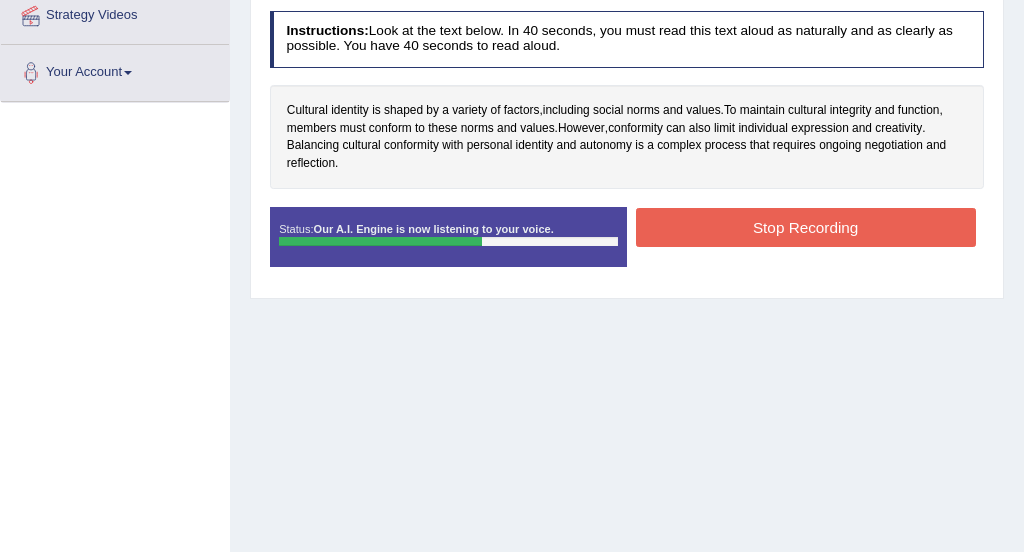 click on "Stop Recording" at bounding box center (806, 227) 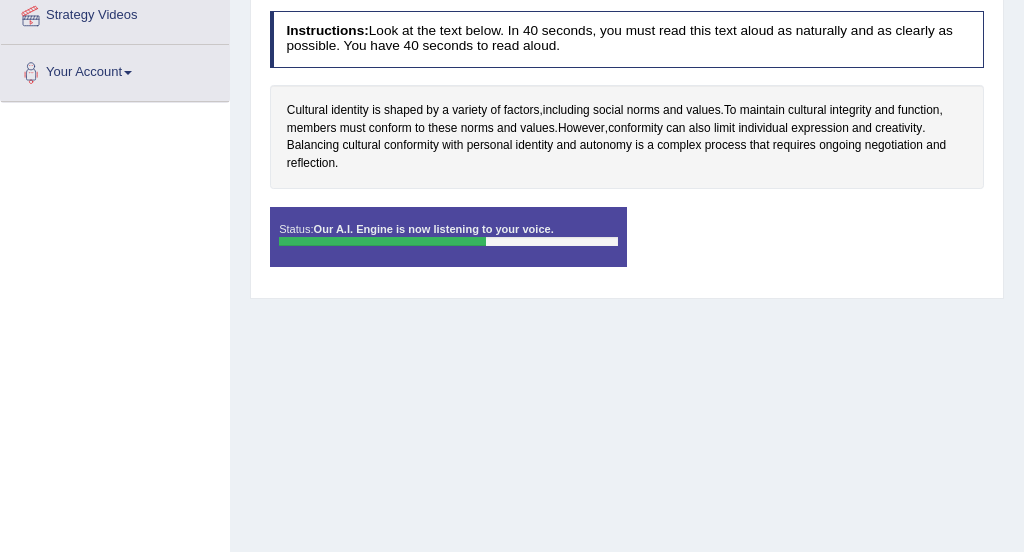 scroll, scrollTop: 399, scrollLeft: 0, axis: vertical 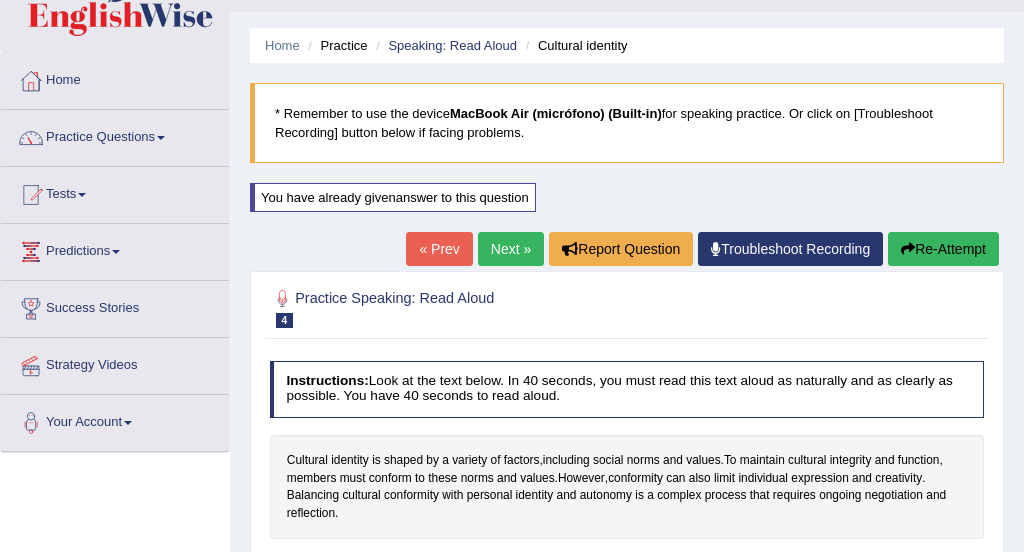 click on "Re-Attempt" at bounding box center [943, 249] 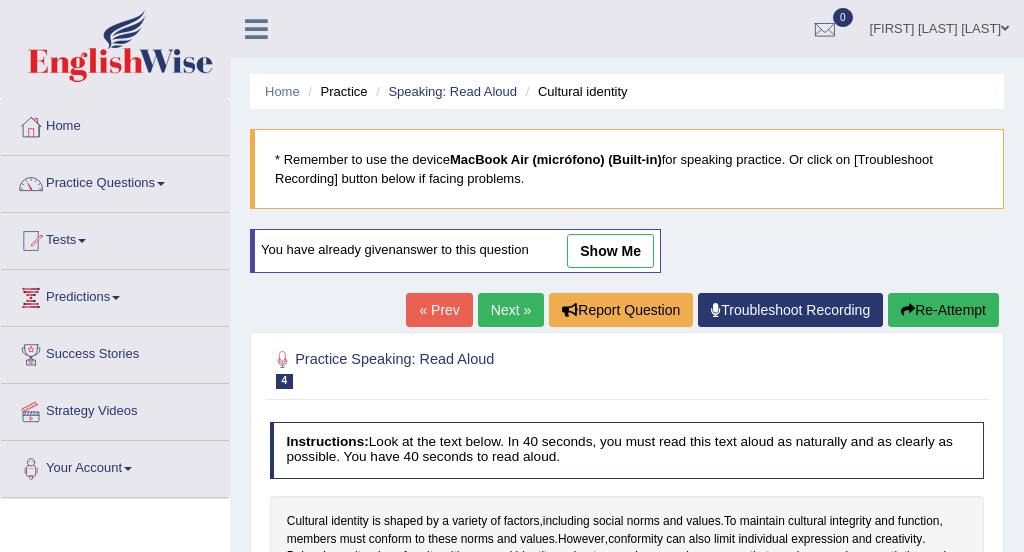 scroll, scrollTop: 335, scrollLeft: 0, axis: vertical 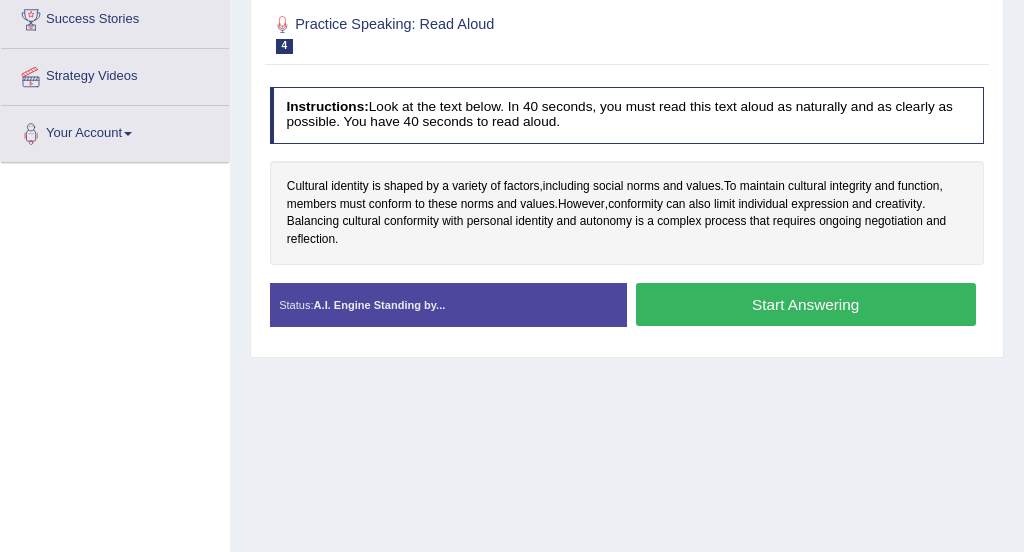 click on "Start Answering" at bounding box center [806, 304] 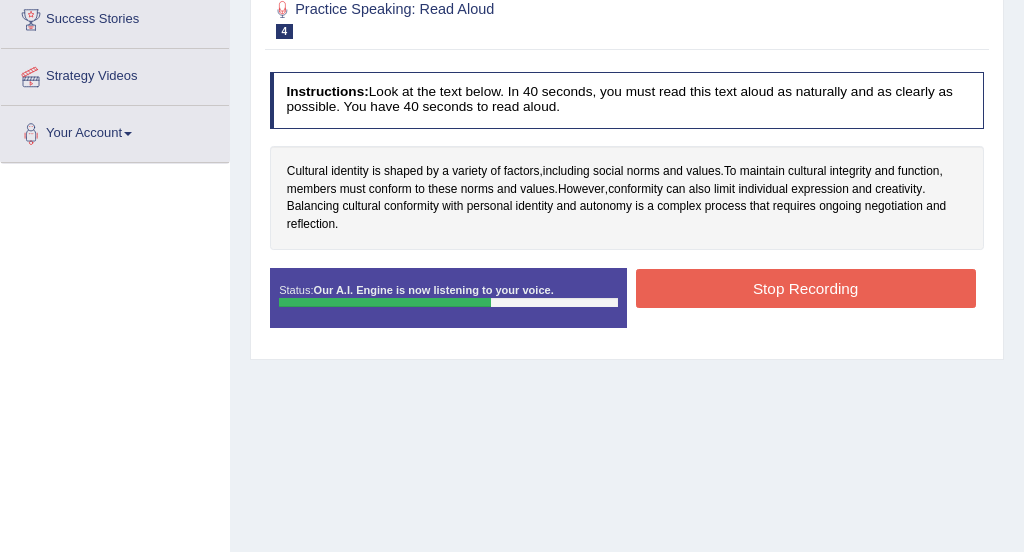click on "Stop Recording" at bounding box center (806, 288) 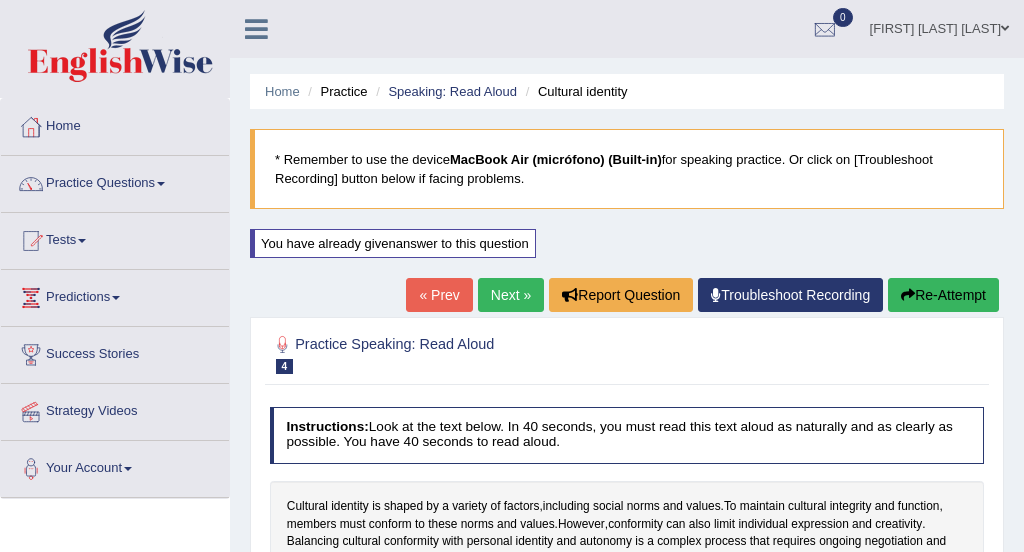 scroll, scrollTop: 56, scrollLeft: 0, axis: vertical 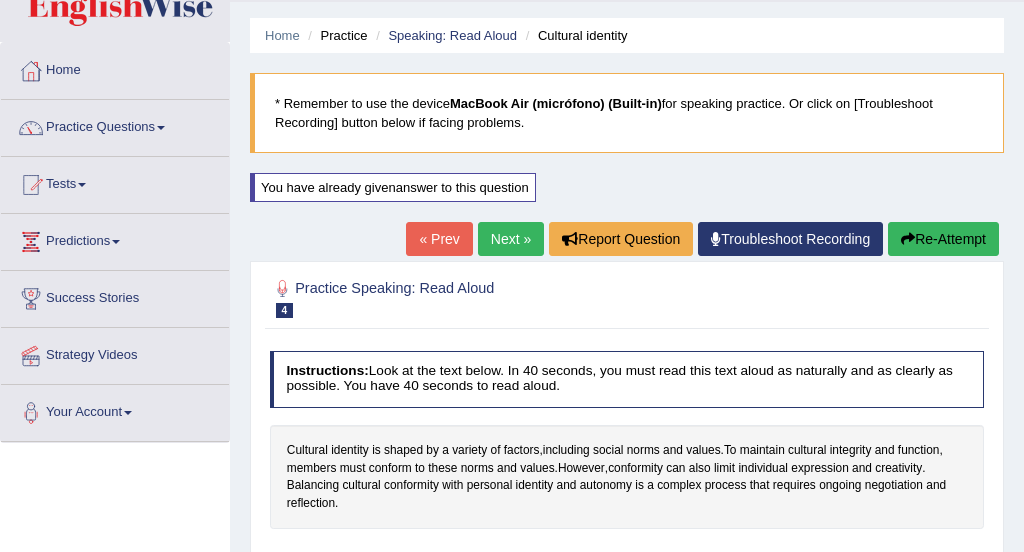 click on "Next »" at bounding box center [511, 239] 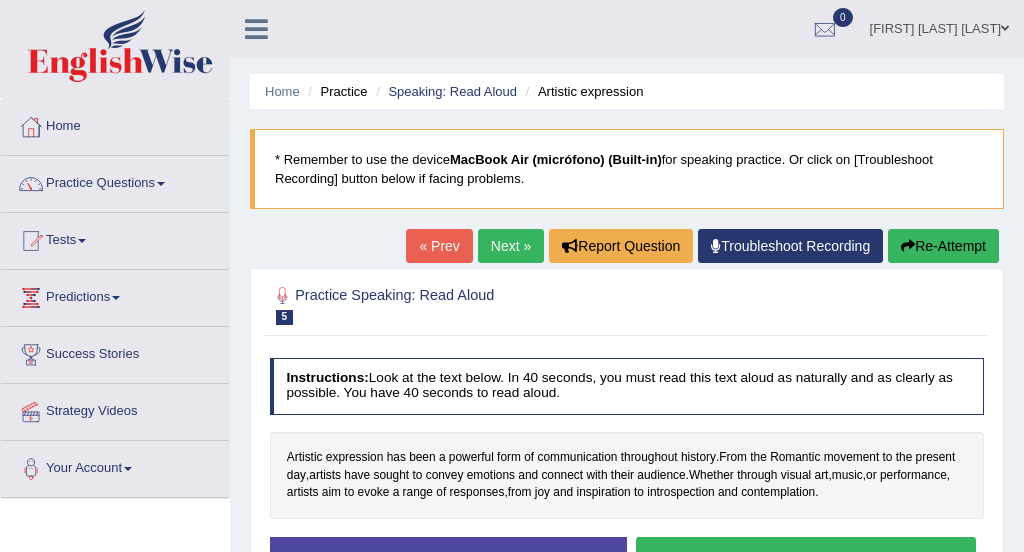 scroll, scrollTop: 0, scrollLeft: 0, axis: both 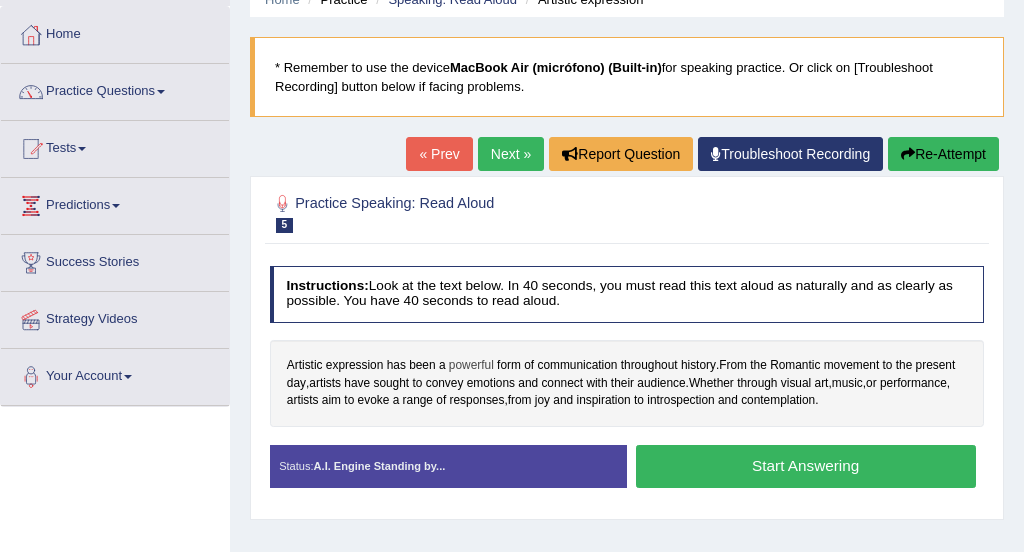 drag, startPoint x: 556, startPoint y: 371, endPoint x: 460, endPoint y: 362, distance: 96.42095 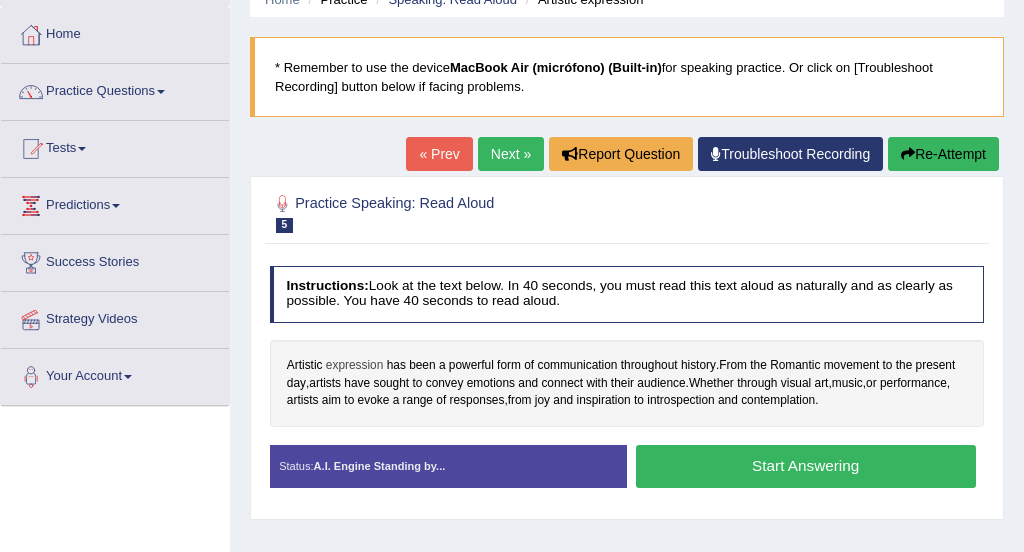 drag, startPoint x: 460, startPoint y: 362, endPoint x: 367, endPoint y: 361, distance: 93.00538 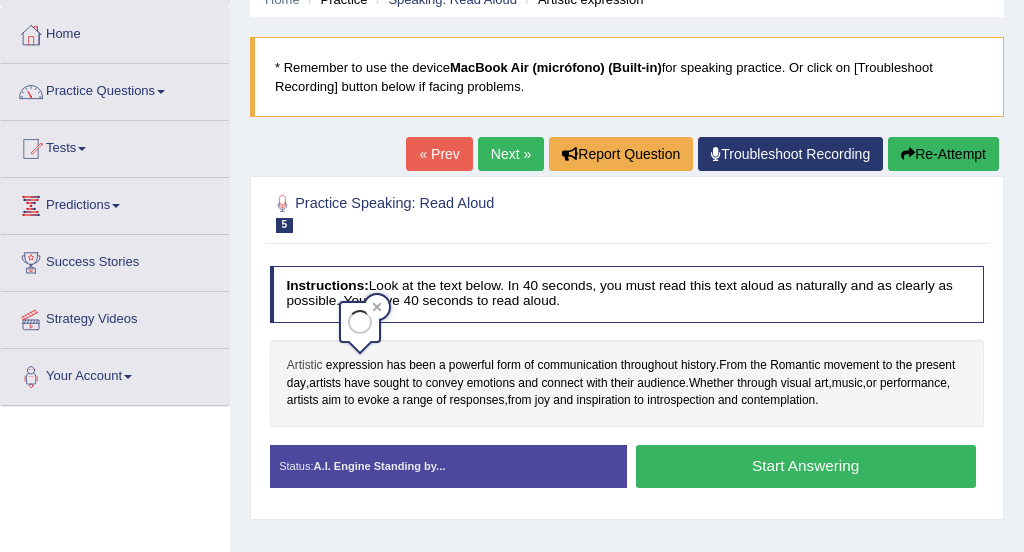 drag, startPoint x: 292, startPoint y: 362, endPoint x: 309, endPoint y: 362, distance: 17 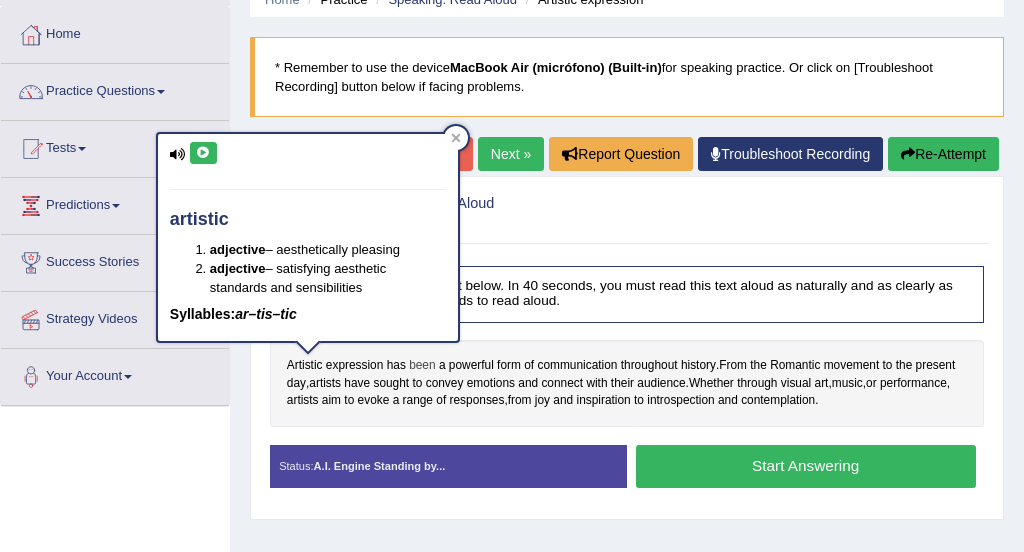 drag, startPoint x: 285, startPoint y: 360, endPoint x: 429, endPoint y: 363, distance: 144.03125 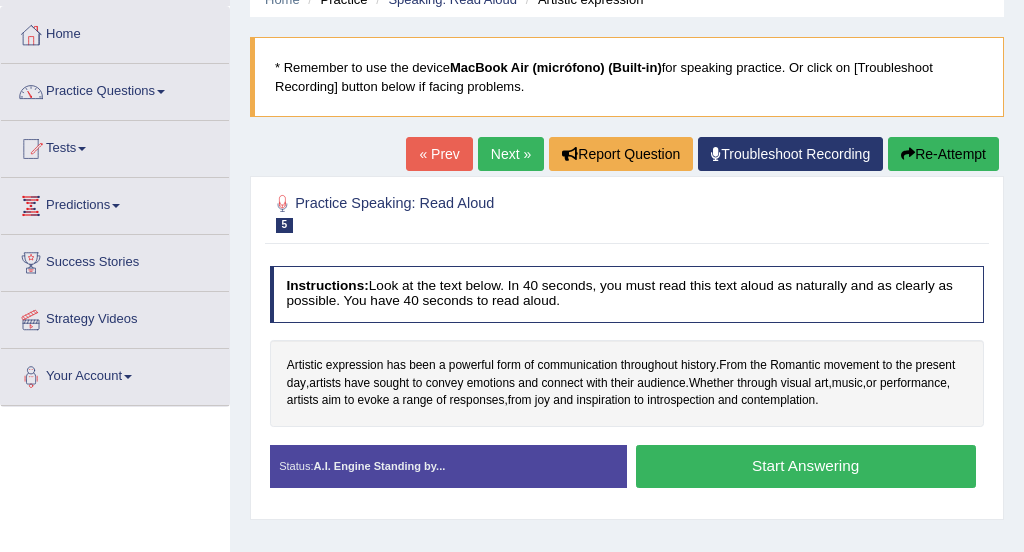 drag, startPoint x: 429, startPoint y: 363, endPoint x: 281, endPoint y: 360, distance: 148.0304 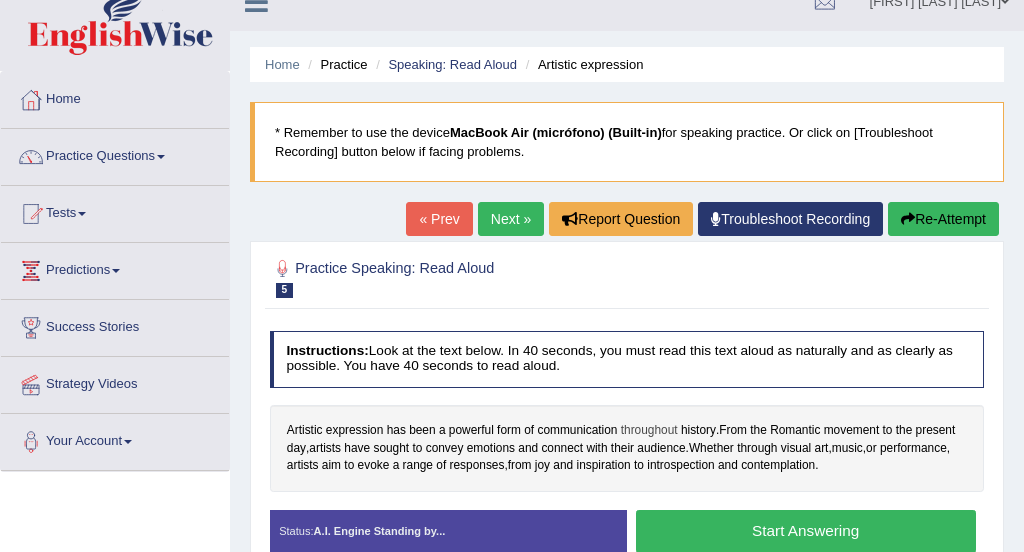 scroll, scrollTop: 0, scrollLeft: 0, axis: both 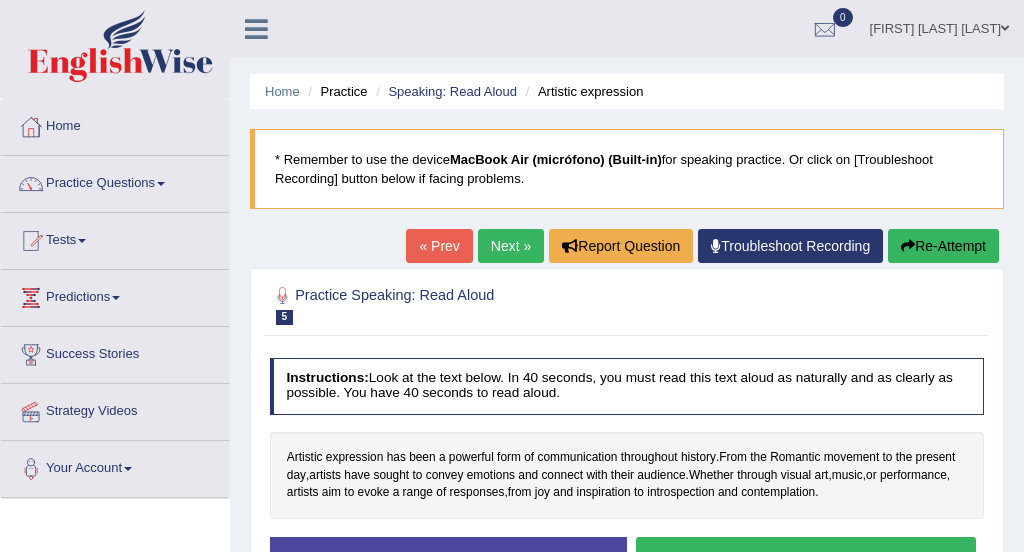 click on "Home" at bounding box center [115, 124] 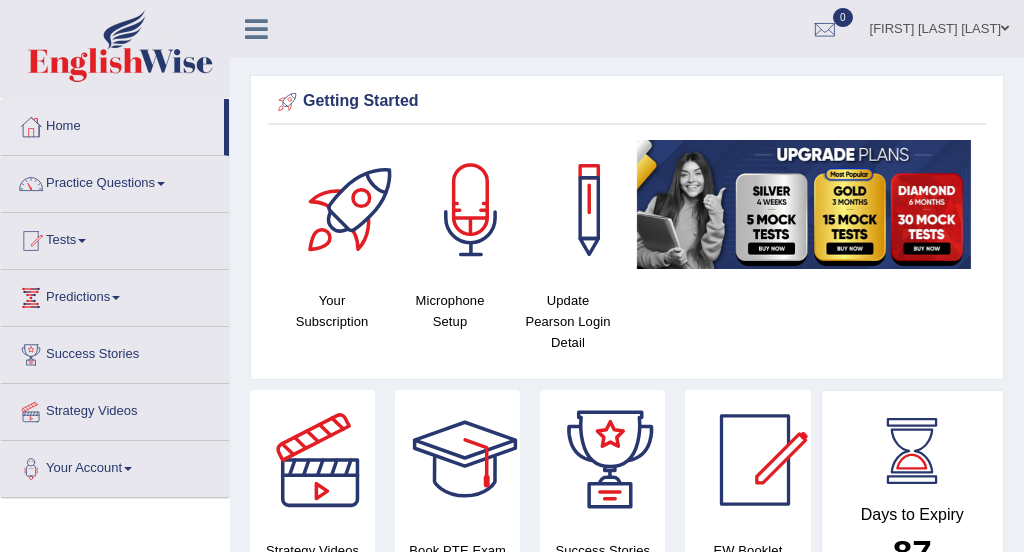 scroll, scrollTop: 0, scrollLeft: 0, axis: both 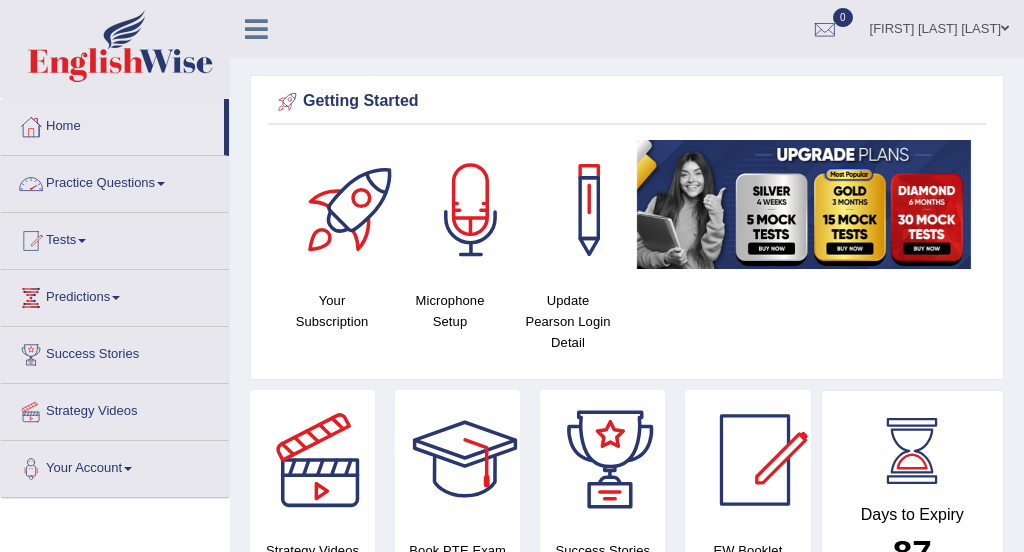 click on "Practice Questions" at bounding box center [115, 181] 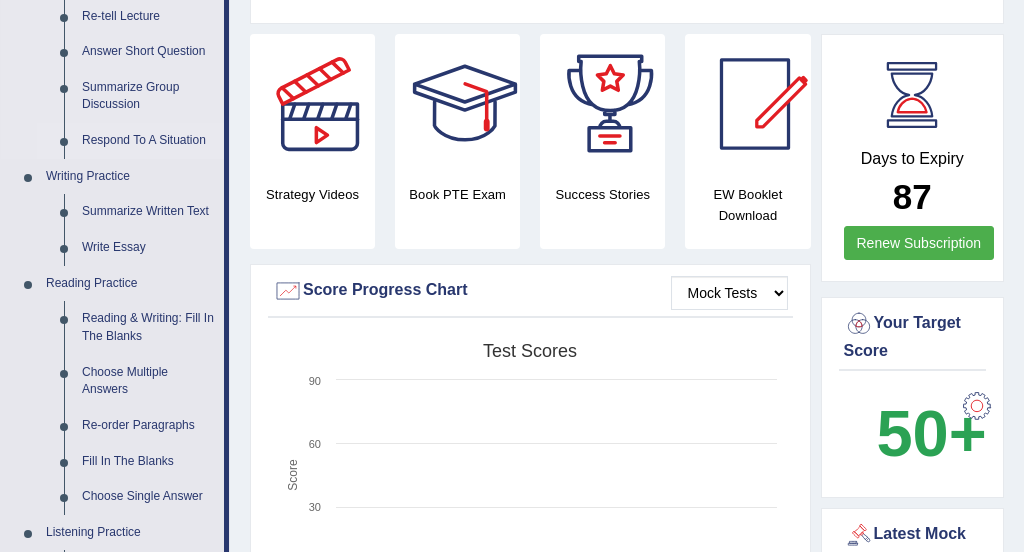 scroll, scrollTop: 367, scrollLeft: 0, axis: vertical 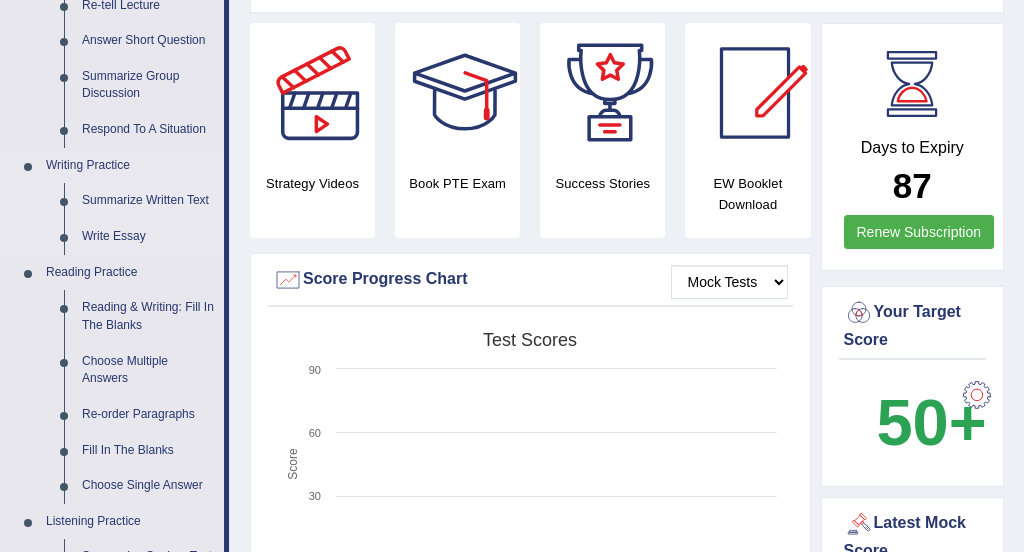 click on "Summarize Written Text" at bounding box center [148, 201] 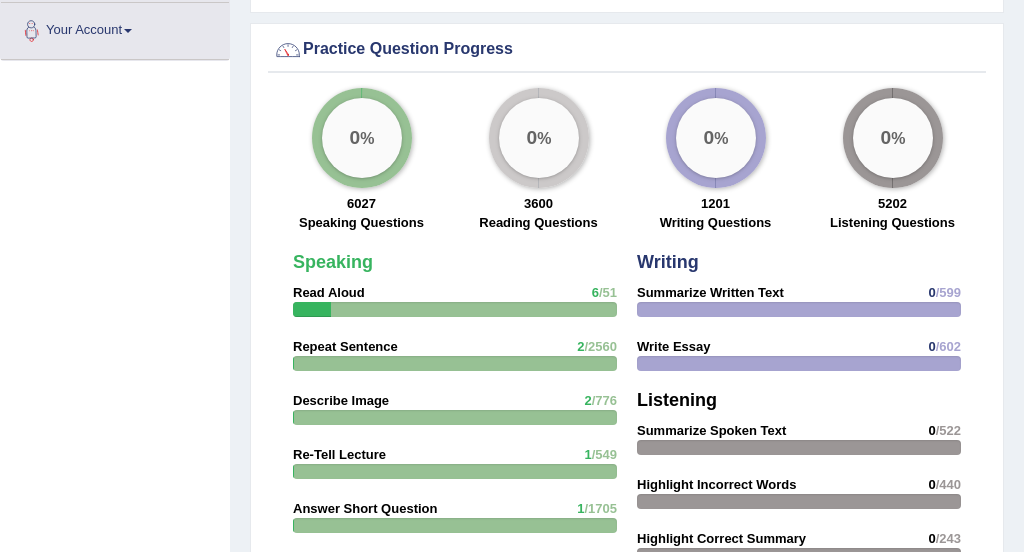 scroll, scrollTop: 1509, scrollLeft: 0, axis: vertical 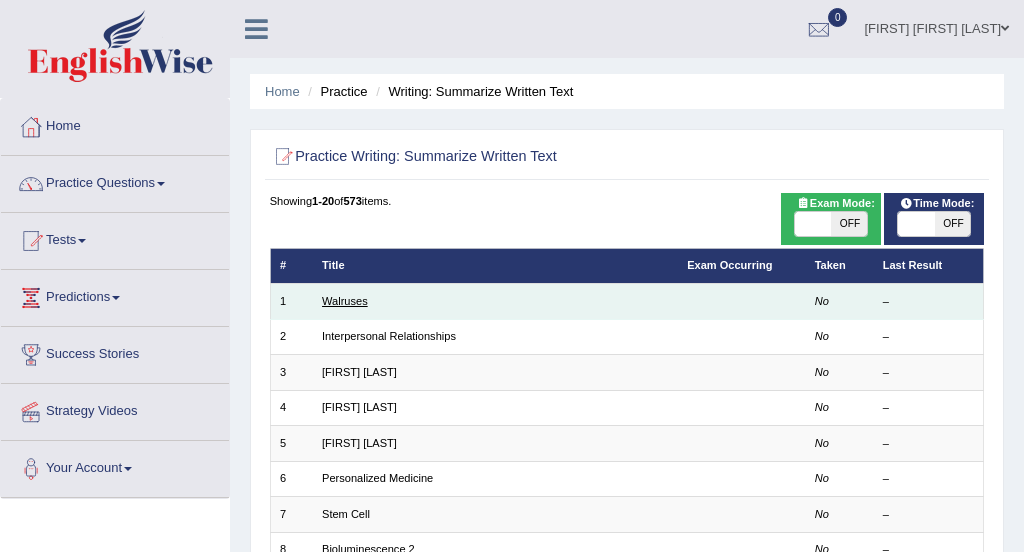 click on "Walruses" at bounding box center (345, 301) 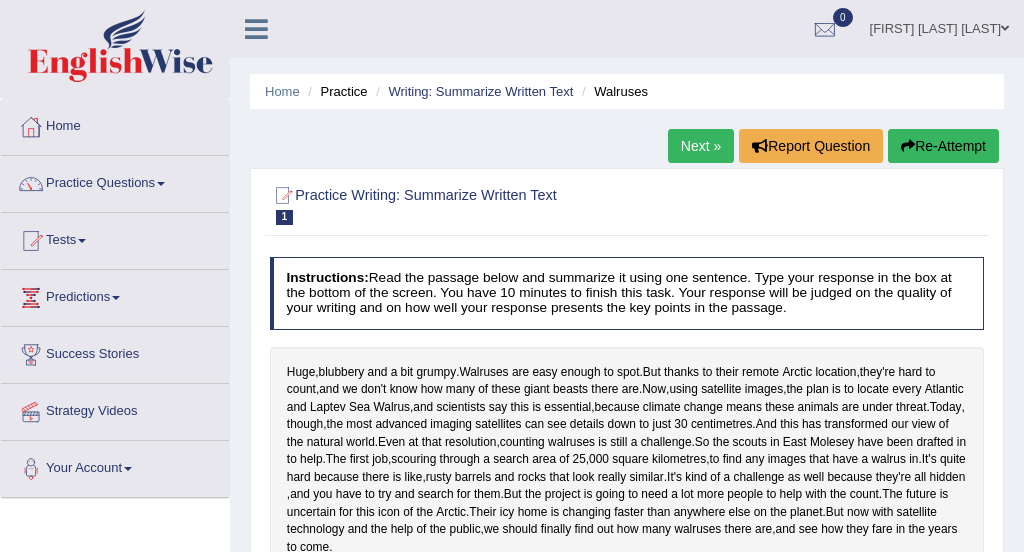 scroll, scrollTop: 0, scrollLeft: 0, axis: both 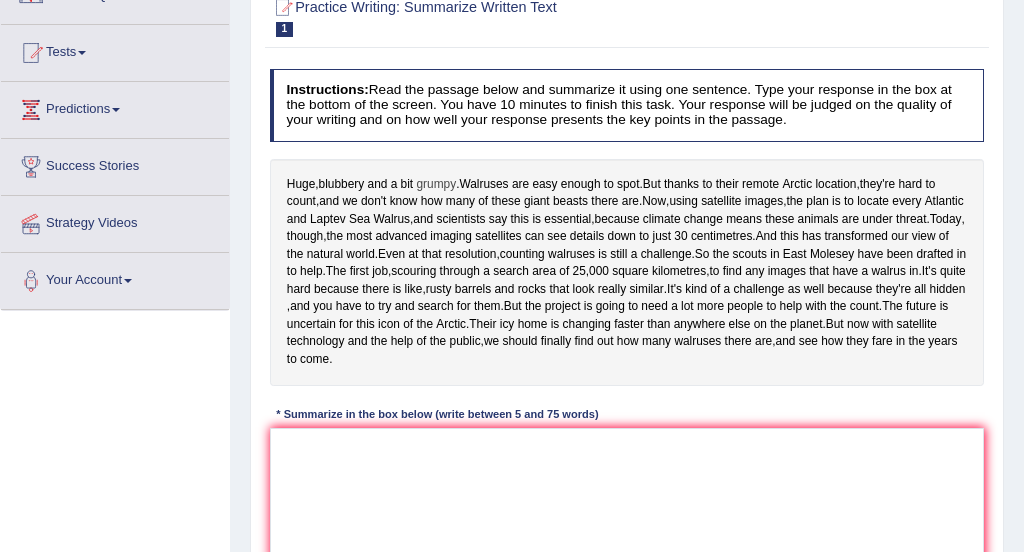 drag, startPoint x: 354, startPoint y: 176, endPoint x: 434, endPoint y: 177, distance: 80.00625 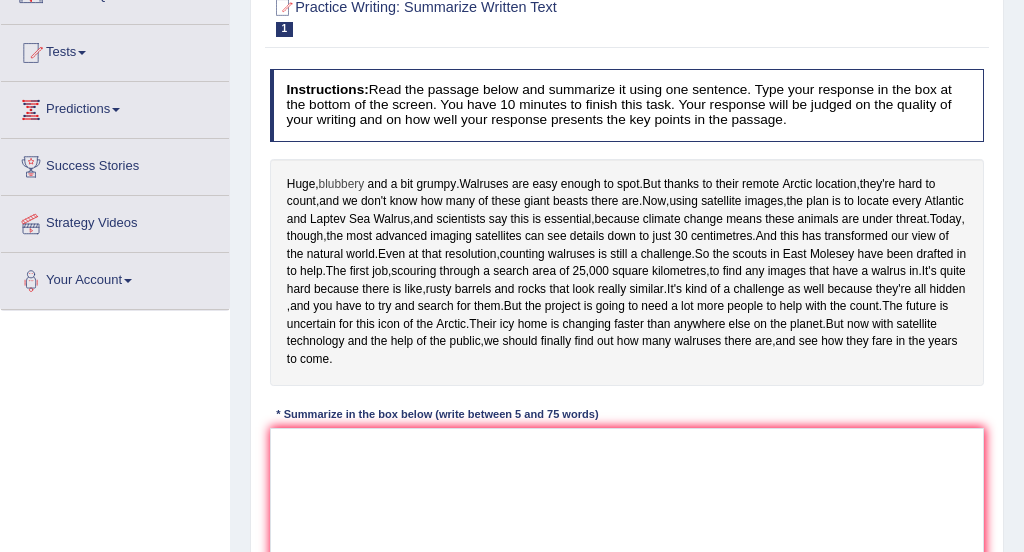 drag, startPoint x: 408, startPoint y: 178, endPoint x: 338, endPoint y: 179, distance: 70.00714 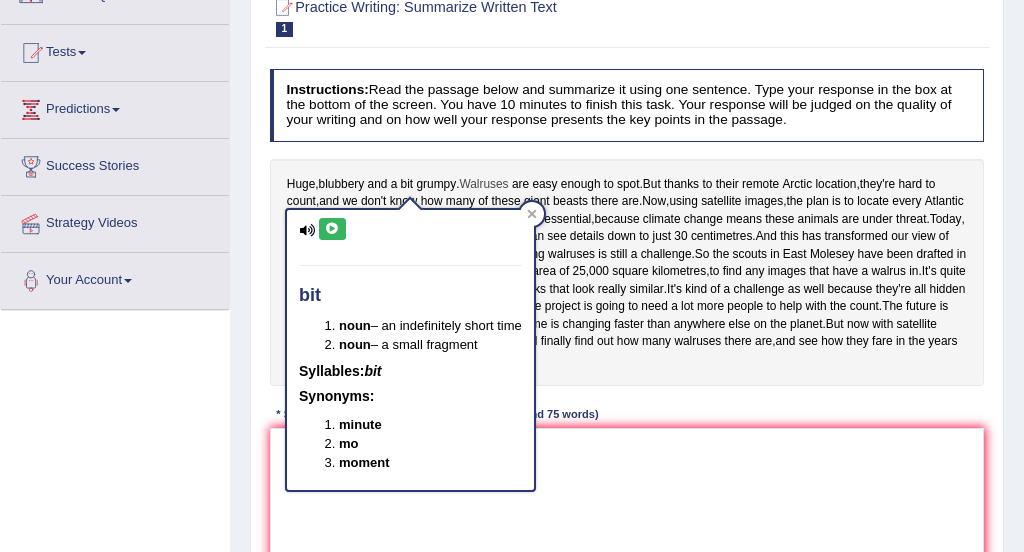 drag, startPoint x: 281, startPoint y: 177, endPoint x: 493, endPoint y: 184, distance: 212.11554 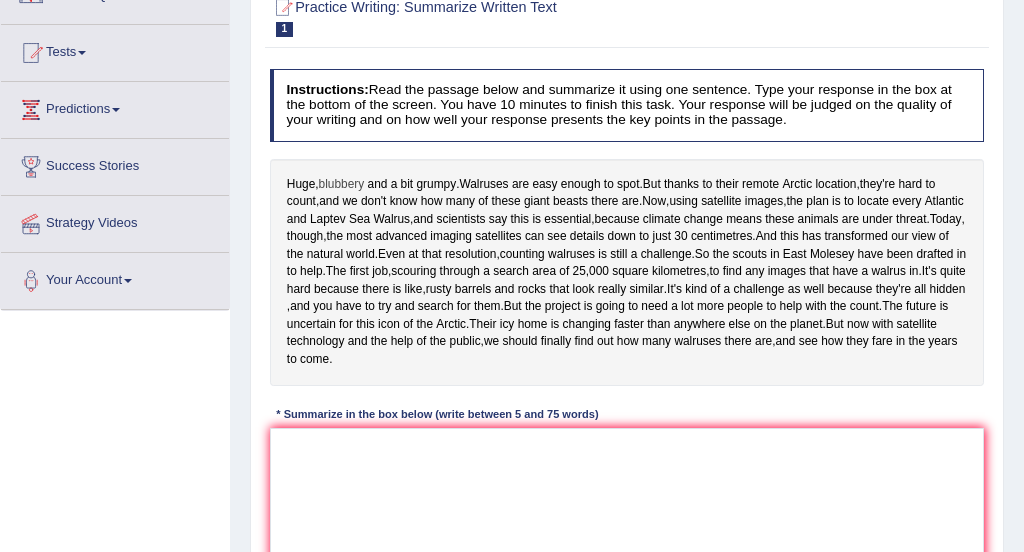 drag, startPoint x: 502, startPoint y: 184, endPoint x: 349, endPoint y: 184, distance: 153 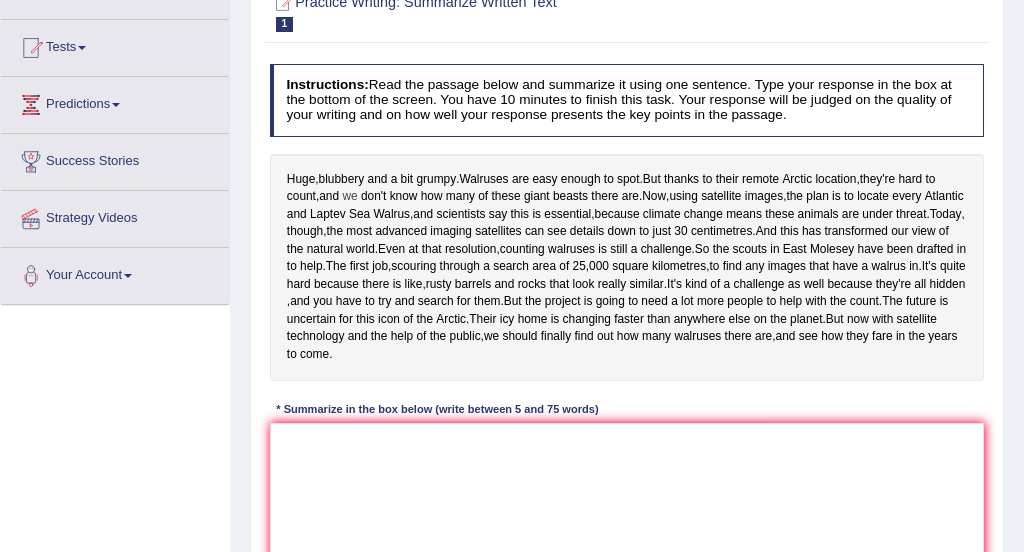 scroll, scrollTop: 181, scrollLeft: 0, axis: vertical 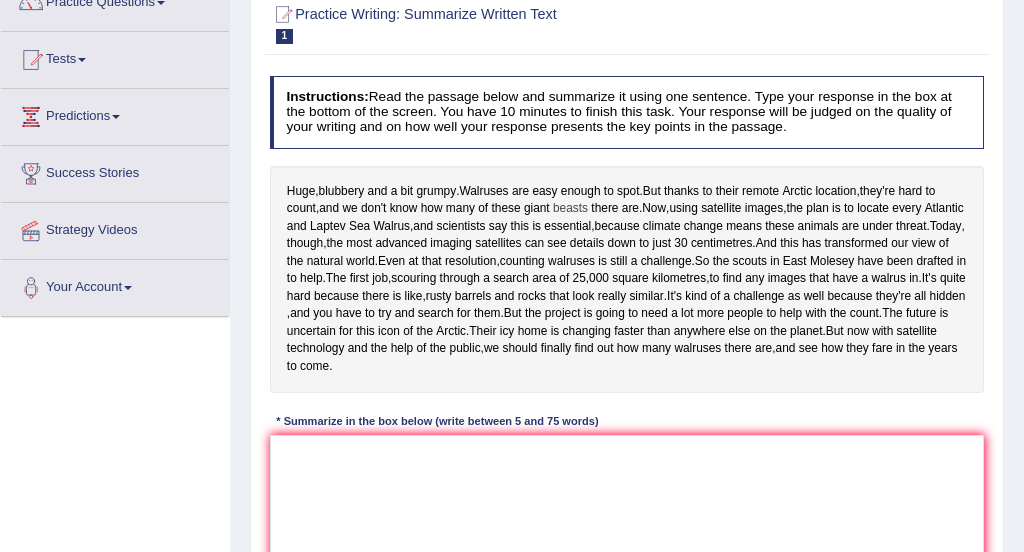 drag, startPoint x: 367, startPoint y: 207, endPoint x: 593, endPoint y: 214, distance: 226.10838 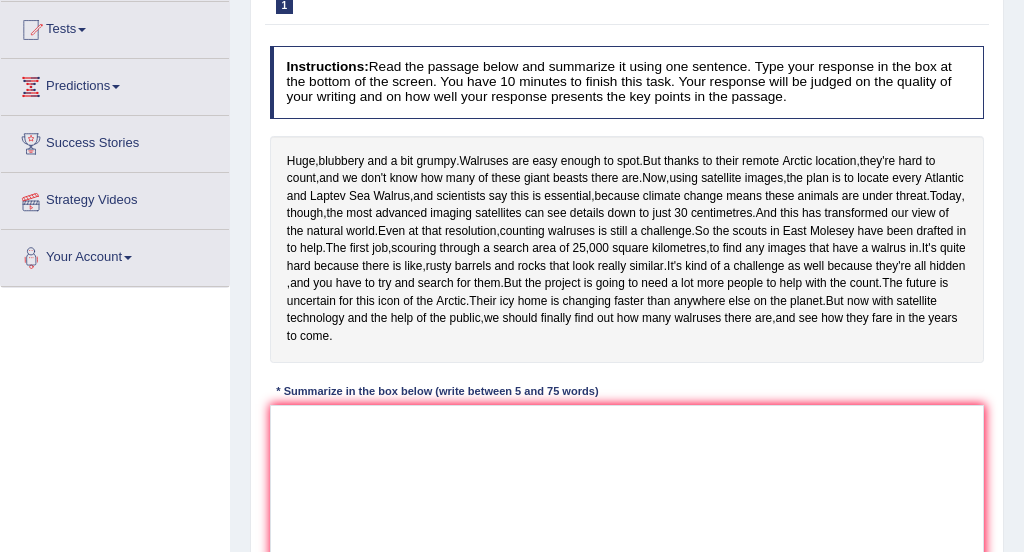 scroll, scrollTop: 217, scrollLeft: 0, axis: vertical 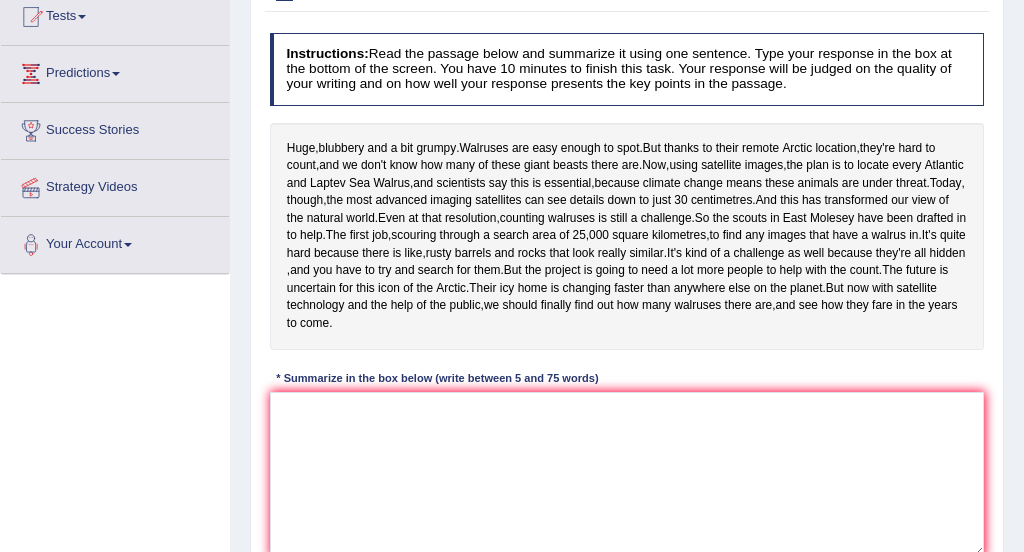 drag, startPoint x: 316, startPoint y: 204, endPoint x: 279, endPoint y: 163, distance: 55.226807 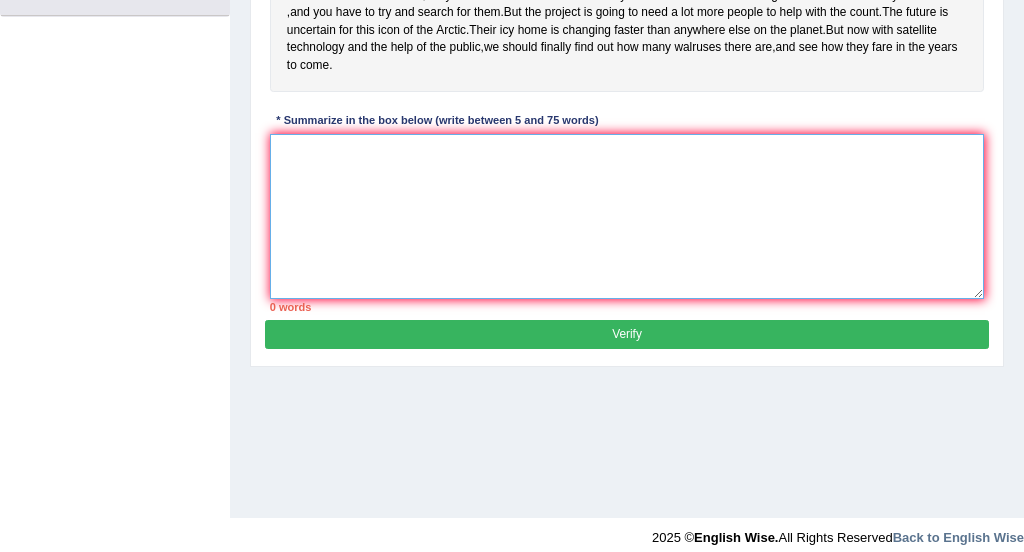 click at bounding box center [627, 216] 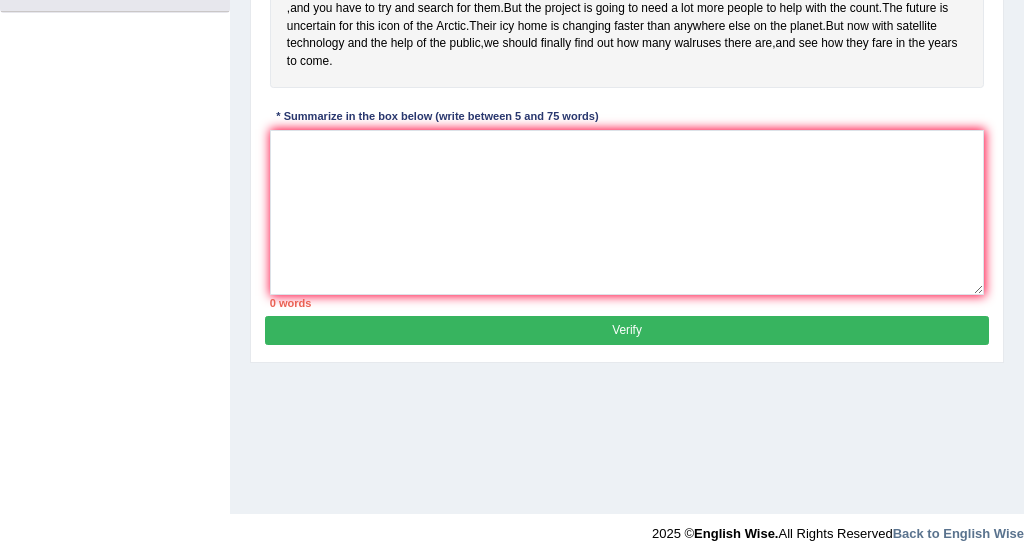 drag, startPoint x: 451, startPoint y: 153, endPoint x: 334, endPoint y: 135, distance: 118.37652 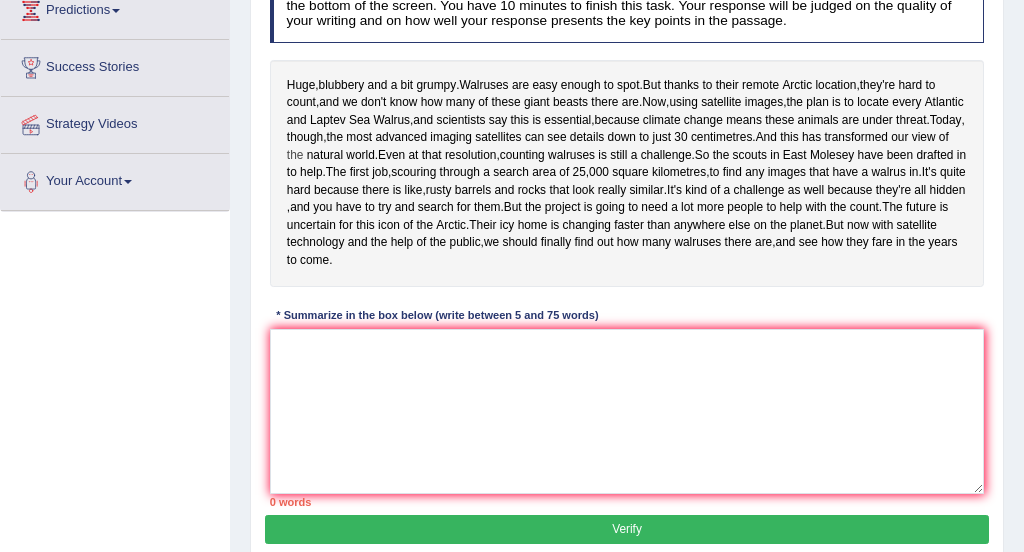 scroll, scrollTop: 277, scrollLeft: 0, axis: vertical 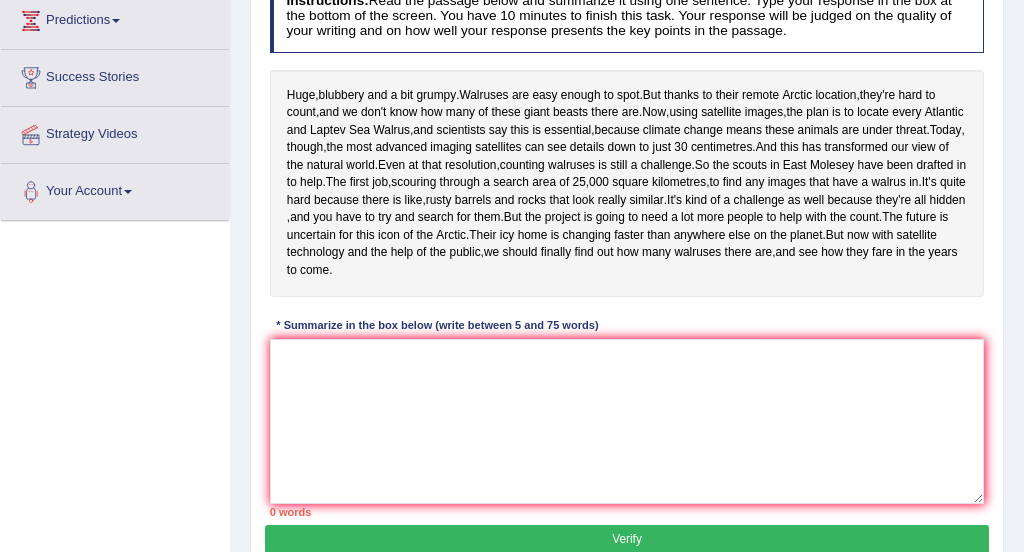 click on "Huge ,  blubbery   and   a   bit   grumpy .  Walruses   are   easy   enough   to   spot .  But   thanks   to   their   remote   Arctic   location ,  they're   hard   to   count ,  and   we   don't   know   how   many   of   these   giant   beasts   there   are .  Now ,  using   satellite   images ,  the   plan   is   to   locate   every   Atlantic   and   Laptev   Sea   Walrus ,  and   scientists   say   this   is   essential ,  because   climate   change   means   these   animals   are   under   threat .
Today ,  though ,  the   most   advanced   imaging   satellites   can   see   details   down   to   just   30   centimetres .  And   this   has   transformed   our   view   of   the   natural   world .
Even   at   that   resolution ,  counting   walruses   is   still   a   challenge .  So   the   scouts   in   East   Molesey   have   been   drafted   in   to   help .  The   first   job ,  scouring   through   a   search   area   of   25 , 000   square   kilometres ,  to   find   any   images   that     a" at bounding box center (627, 183) 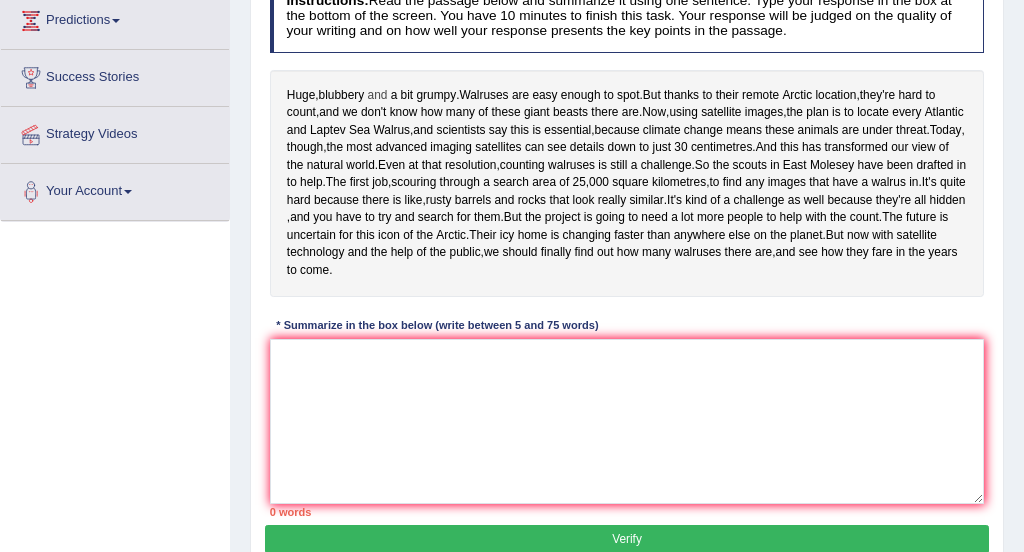 drag, startPoint x: 282, startPoint y: 91, endPoint x: 390, endPoint y: 99, distance: 108.29589 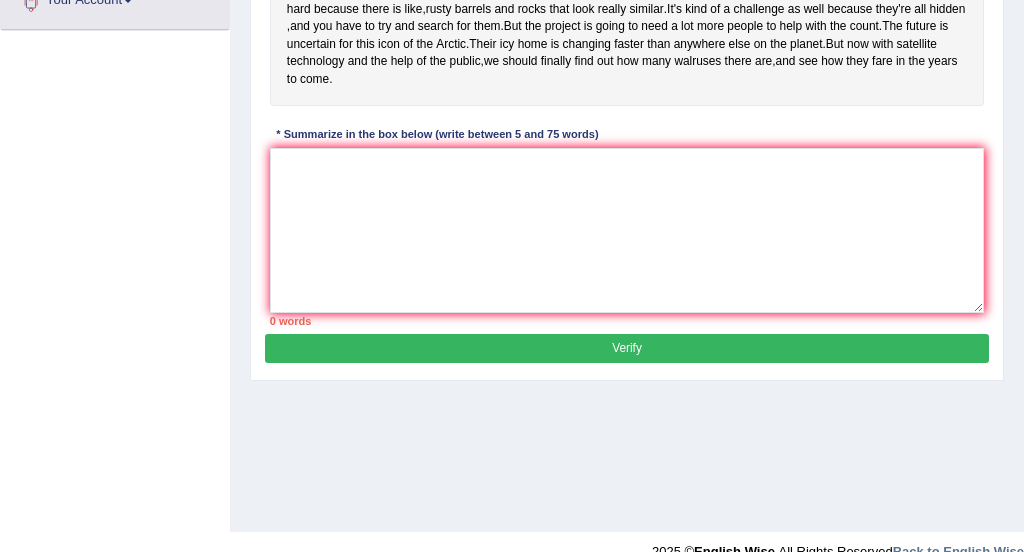 scroll, scrollTop: 473, scrollLeft: 0, axis: vertical 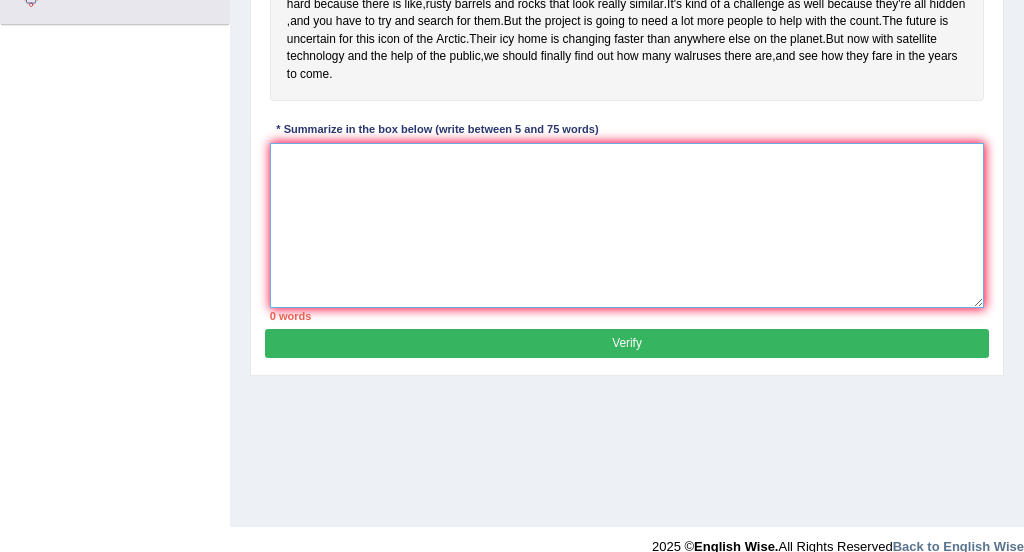 click at bounding box center (627, 225) 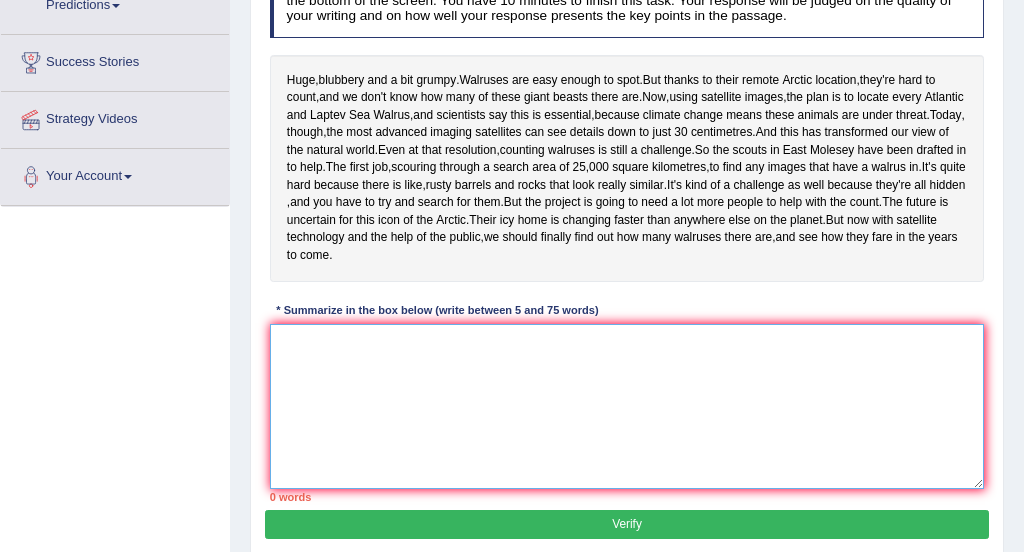 scroll, scrollTop: 222, scrollLeft: 0, axis: vertical 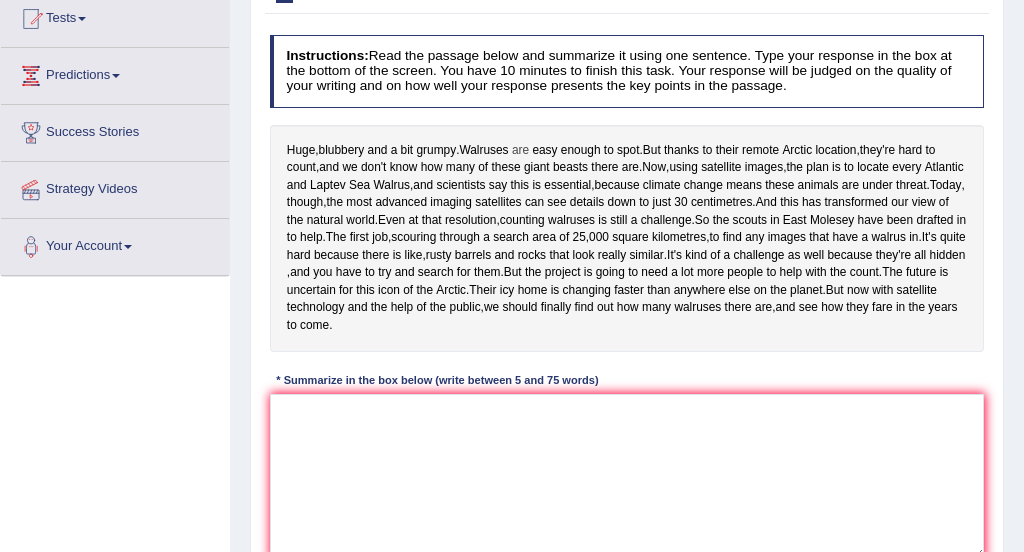 drag, startPoint x: 289, startPoint y: 145, endPoint x: 525, endPoint y: 141, distance: 236.03389 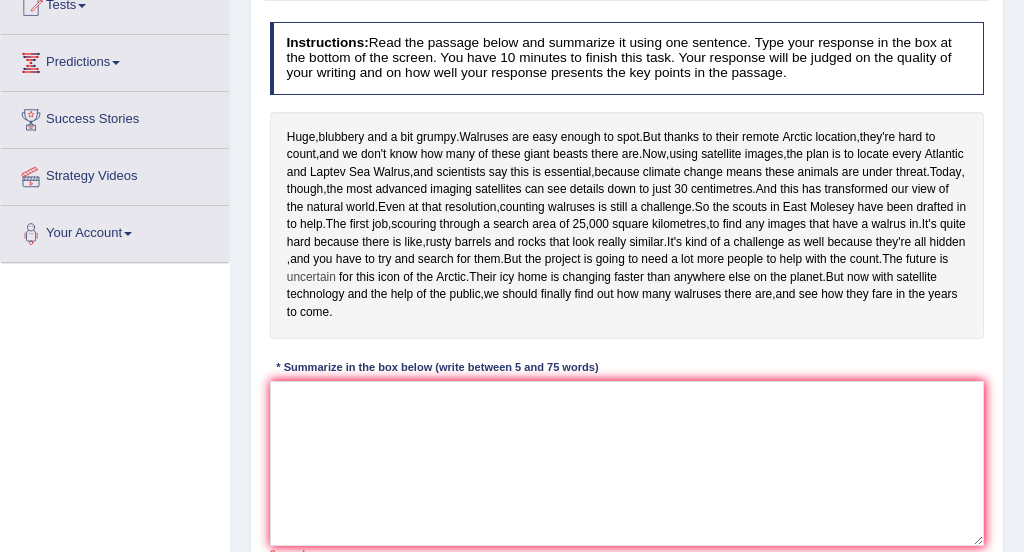 scroll, scrollTop: 245, scrollLeft: 0, axis: vertical 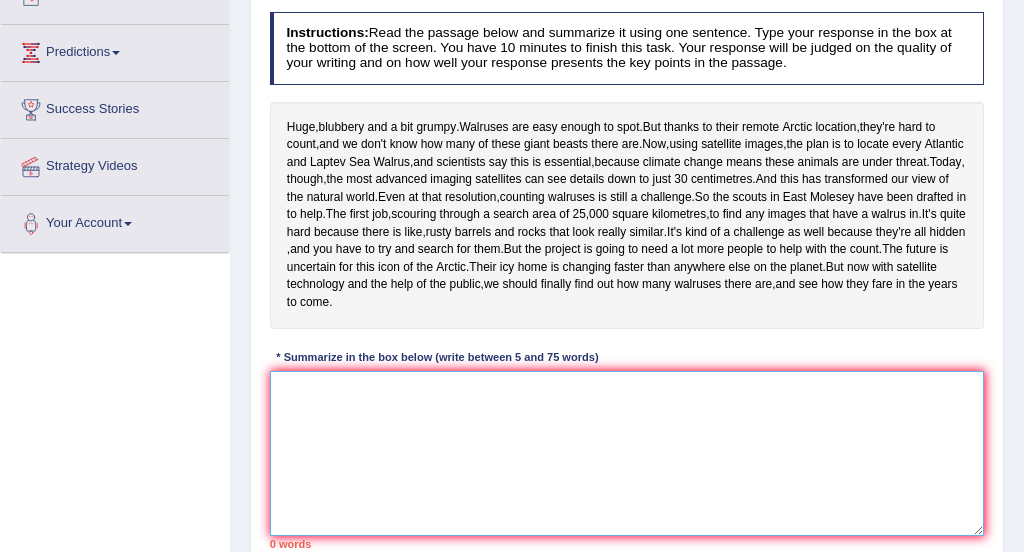 click at bounding box center [627, 453] 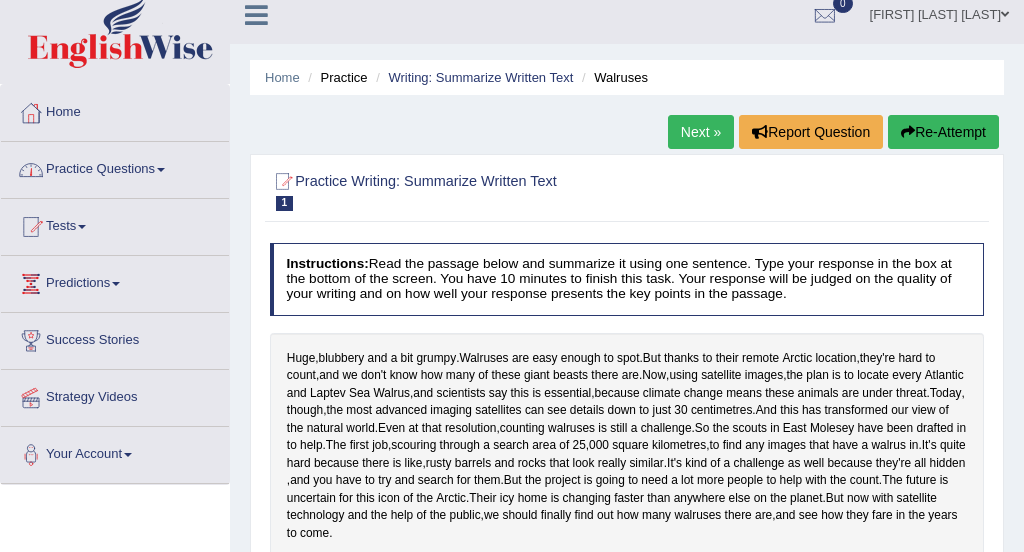 scroll, scrollTop: 23, scrollLeft: 0, axis: vertical 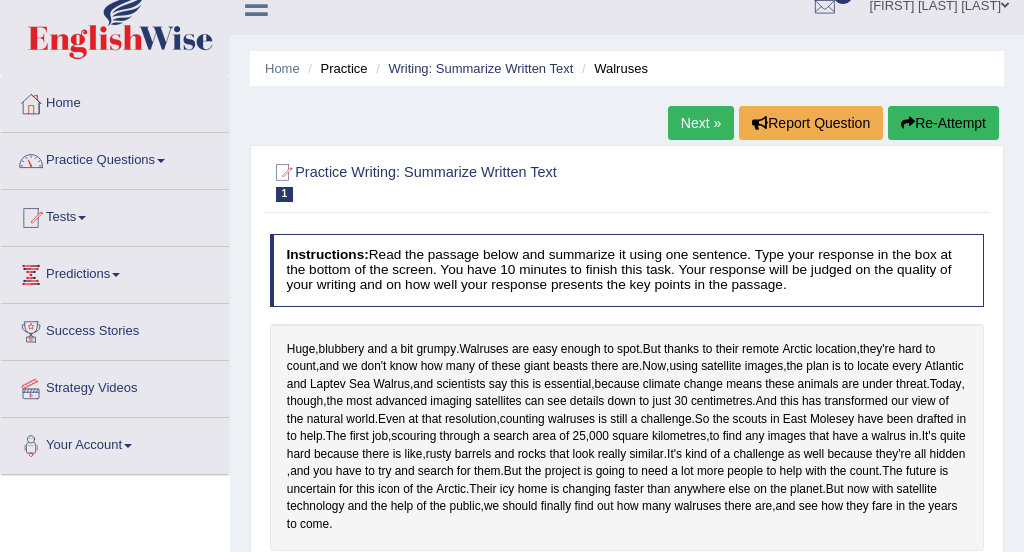 click on "Practice Questions" at bounding box center [115, 158] 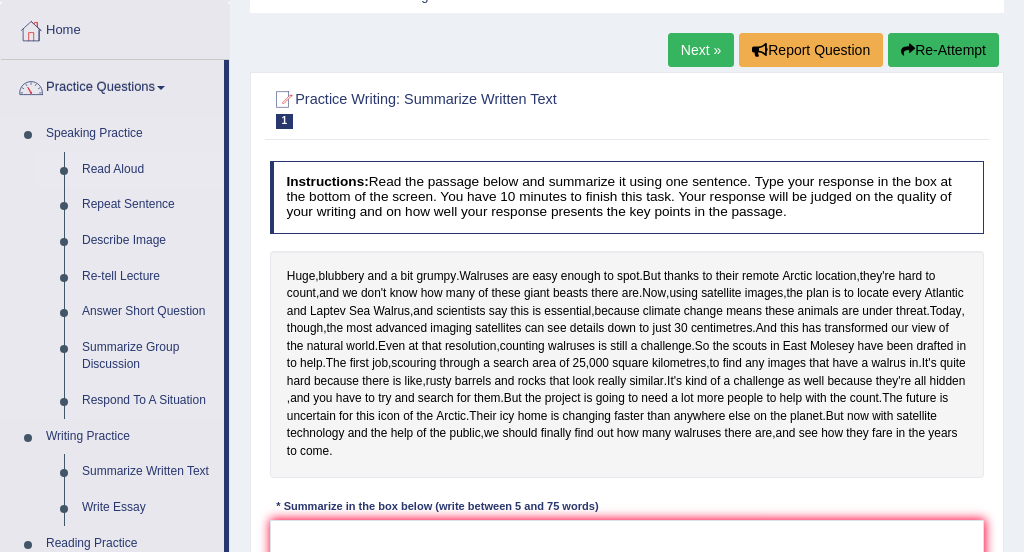 scroll, scrollTop: 97, scrollLeft: 0, axis: vertical 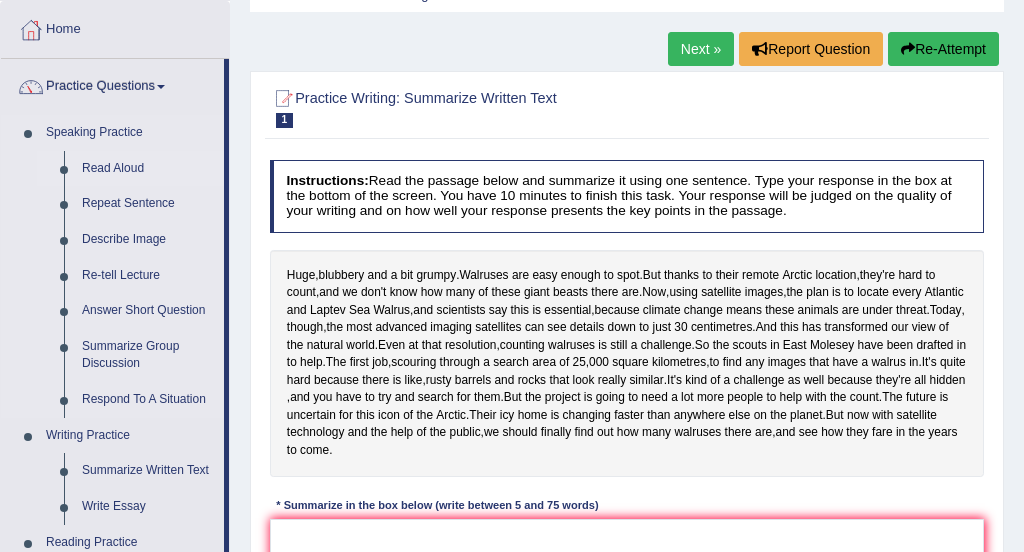 click on "Read Aloud" at bounding box center [148, 169] 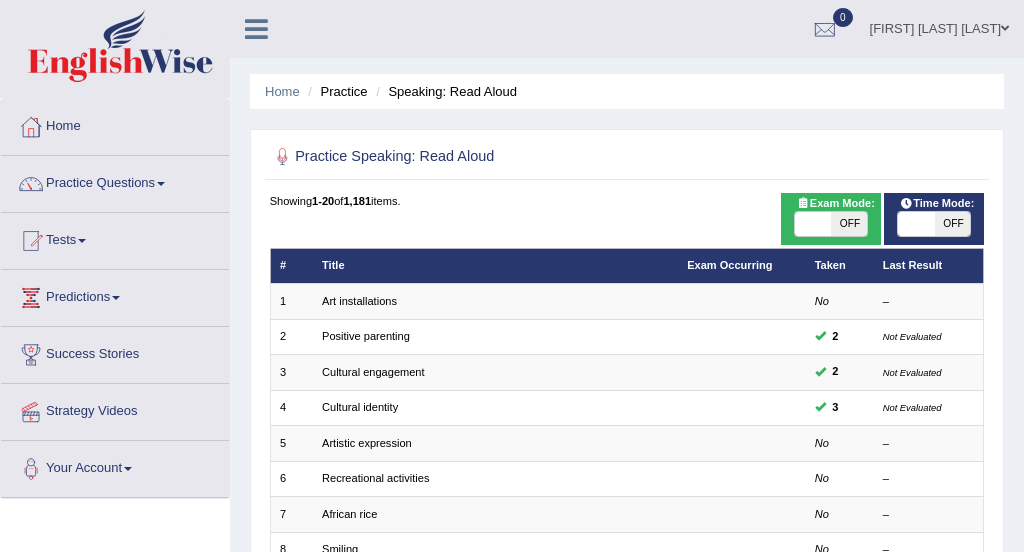 scroll, scrollTop: 79, scrollLeft: 0, axis: vertical 